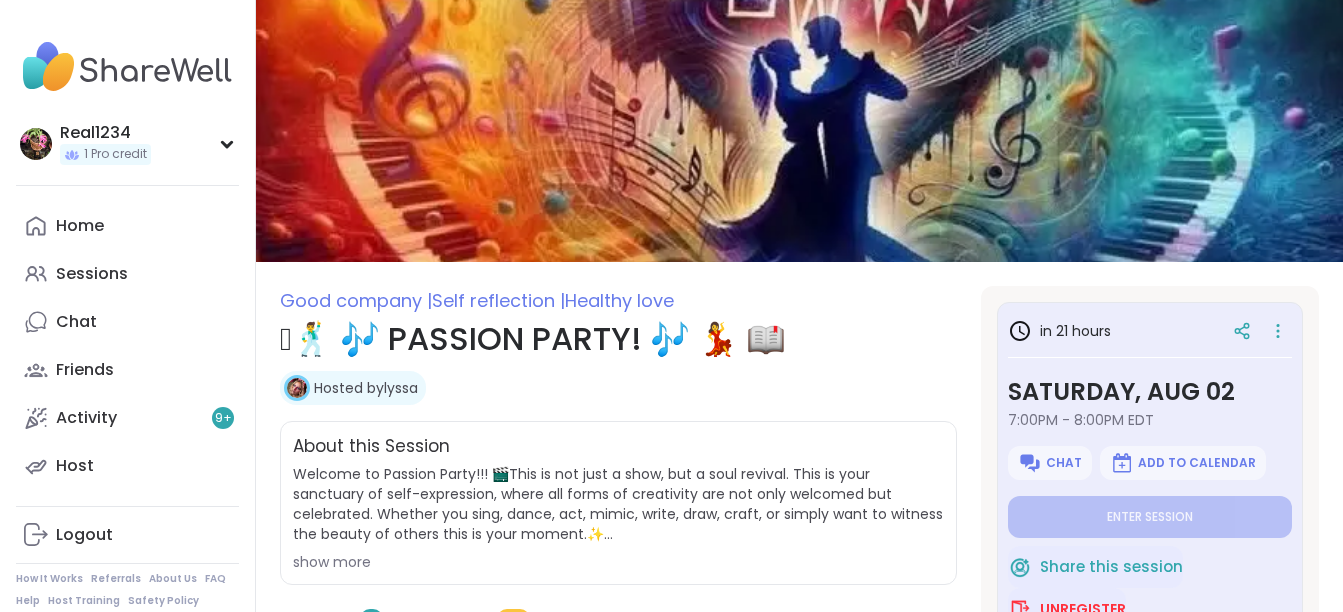 scroll, scrollTop: 0, scrollLeft: 0, axis: both 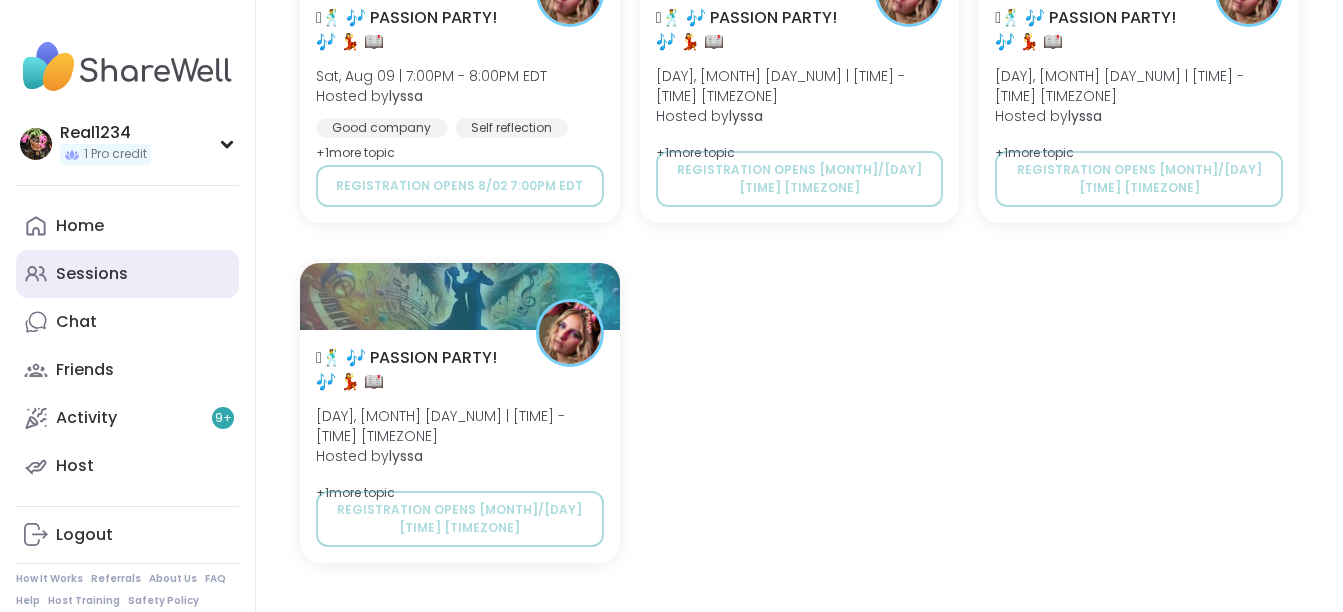 click on "Sessions" at bounding box center (92, 274) 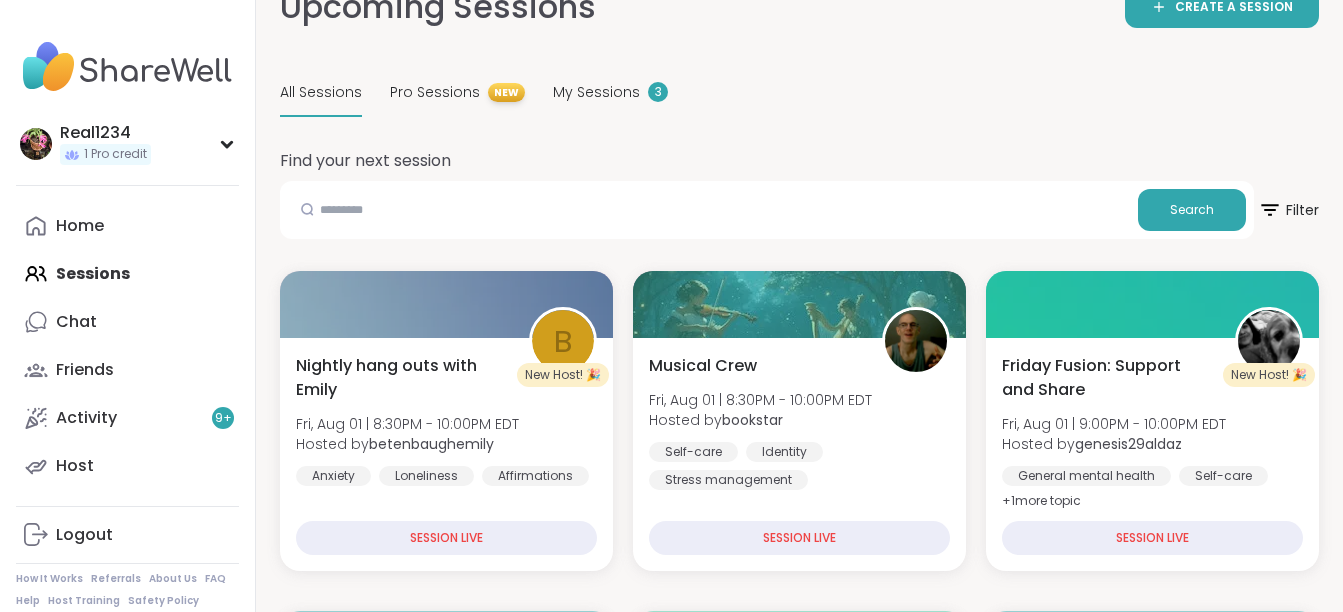 scroll, scrollTop: 160, scrollLeft: 0, axis: vertical 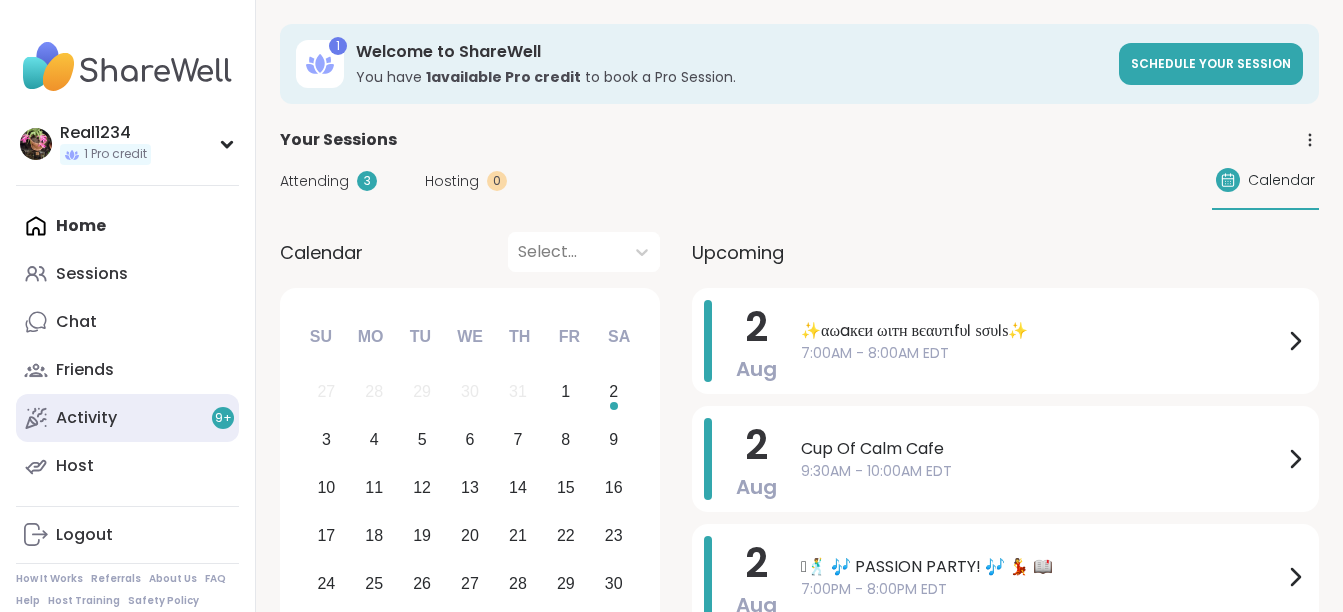click on "Activity 9 +" at bounding box center (86, 418) 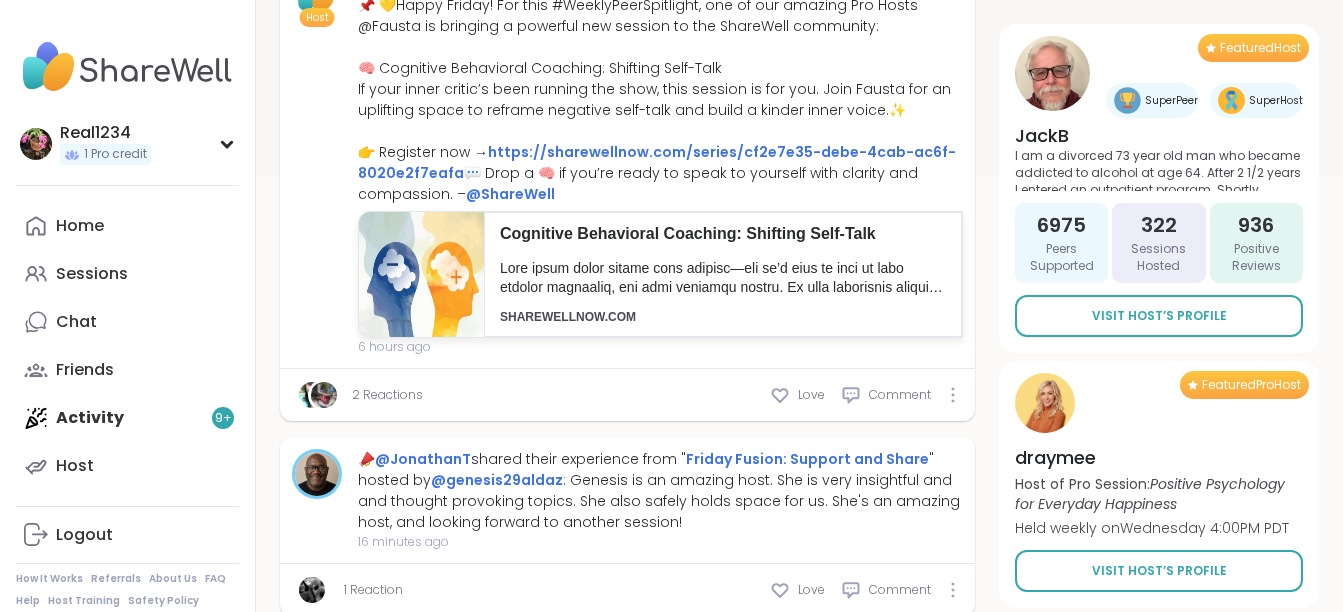 scroll, scrollTop: 520, scrollLeft: 0, axis: vertical 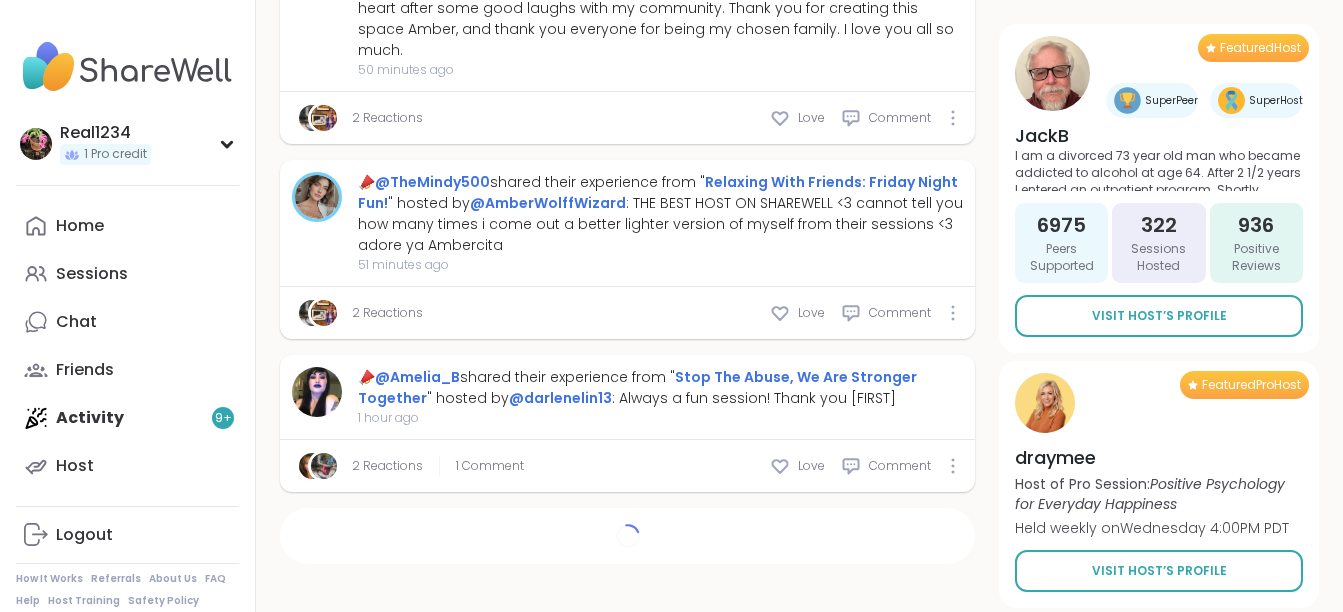 type on "*" 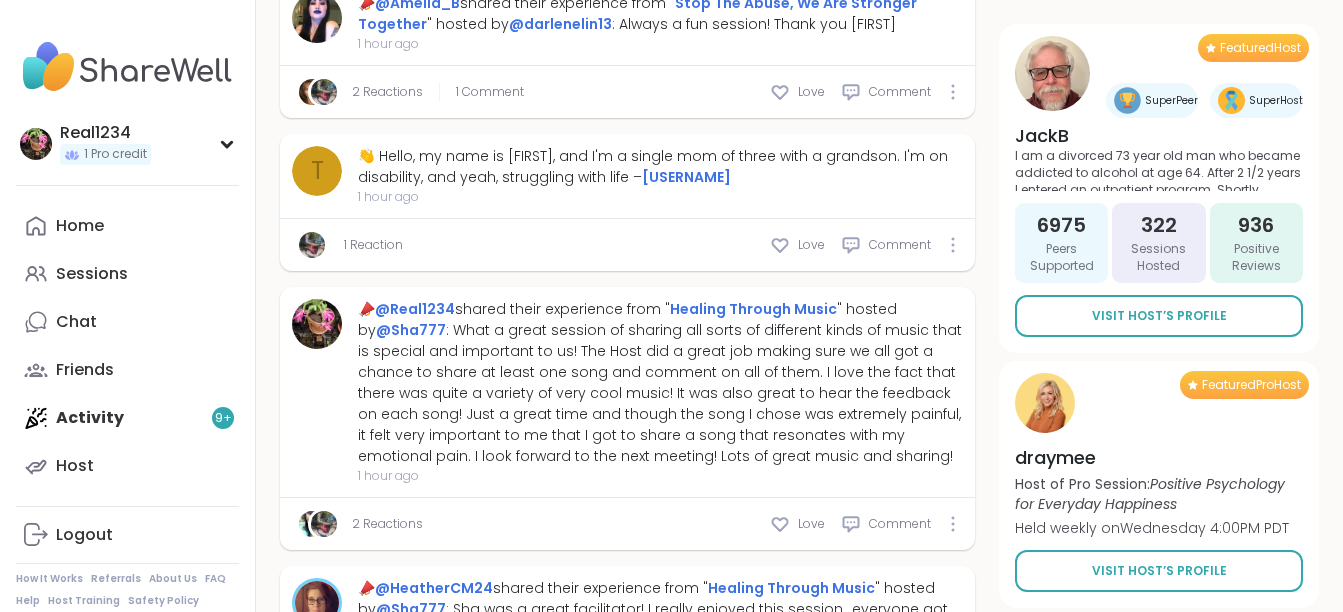 scroll, scrollTop: 2592, scrollLeft: 0, axis: vertical 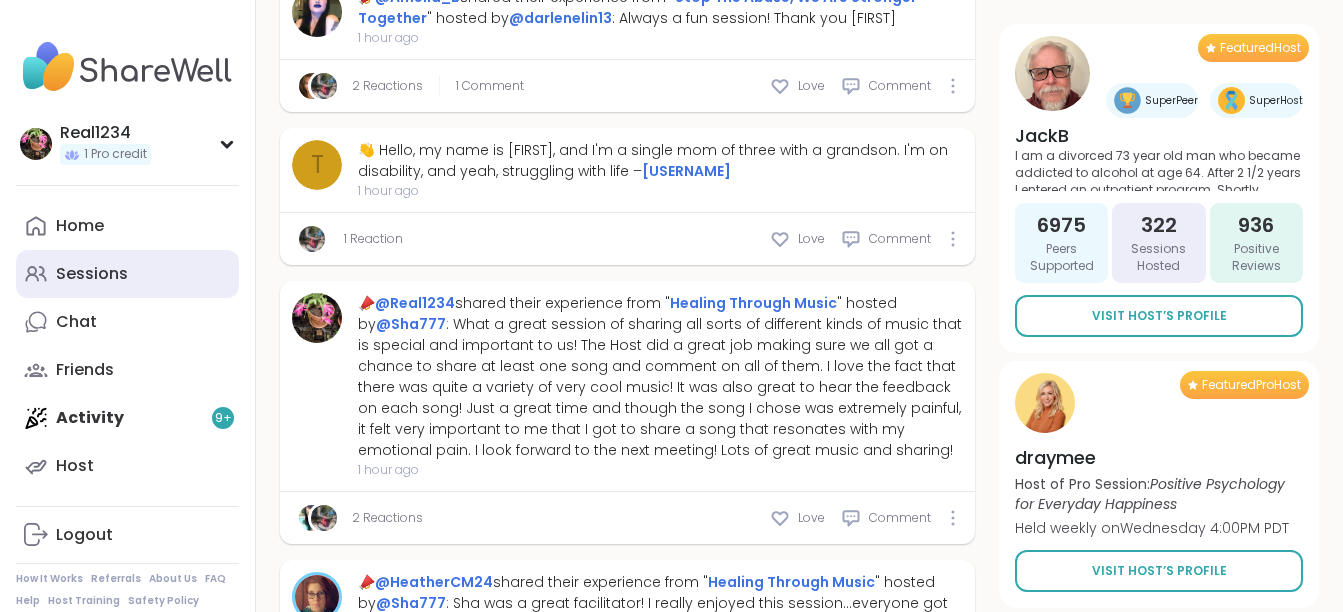 click on "Sessions" at bounding box center [92, 274] 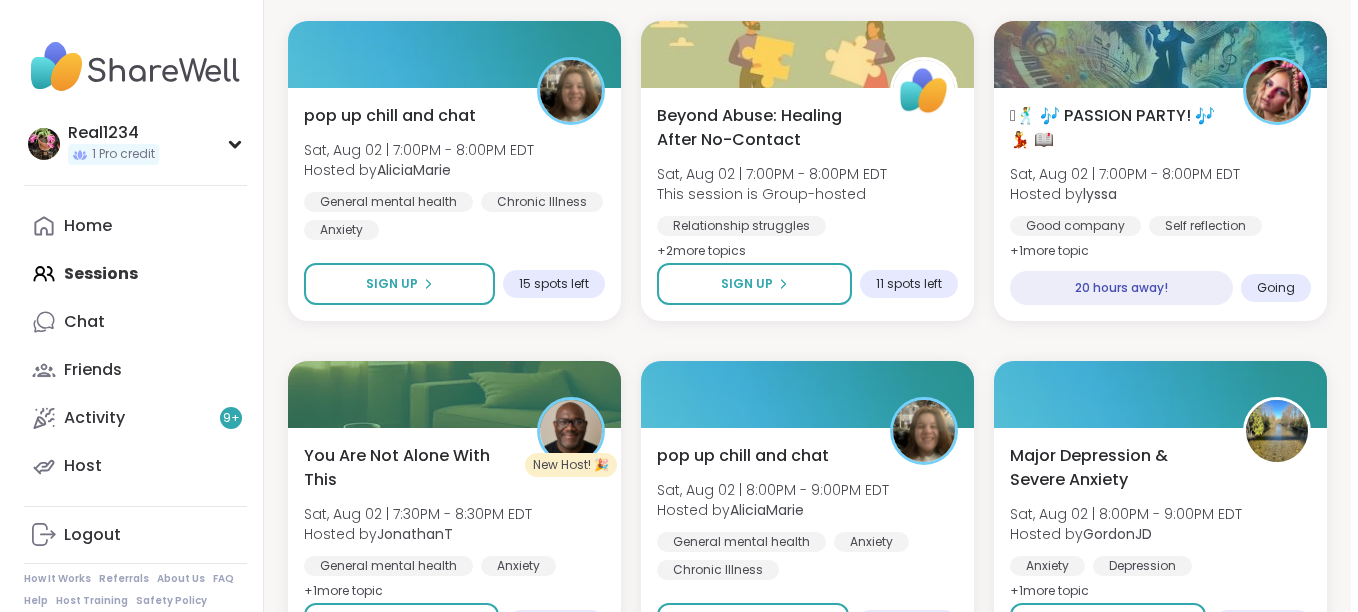 scroll, scrollTop: 3121, scrollLeft: 0, axis: vertical 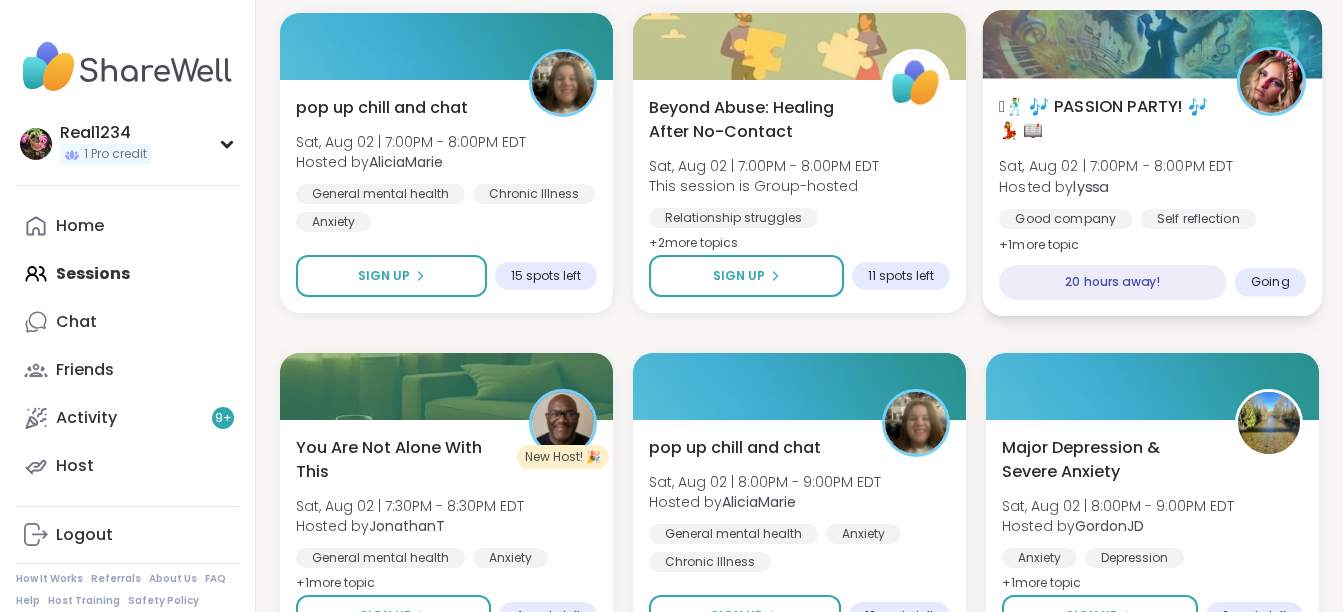 click on "Hosted by  lyssa" at bounding box center (1116, 186) 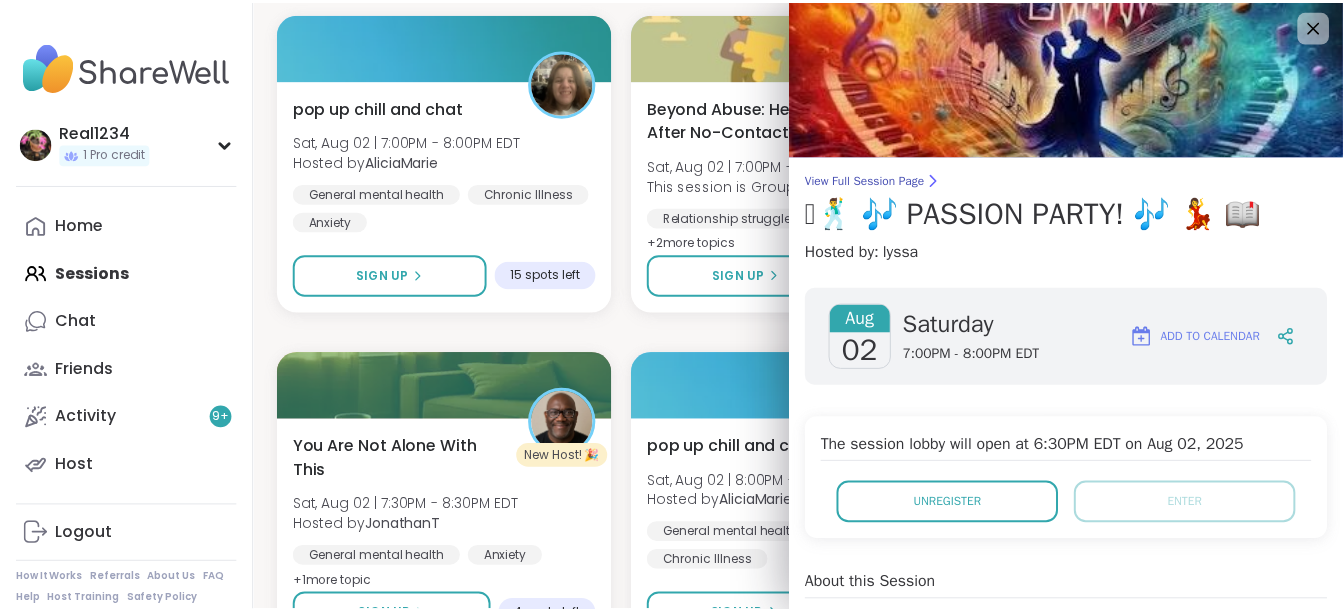 scroll, scrollTop: 0, scrollLeft: 0, axis: both 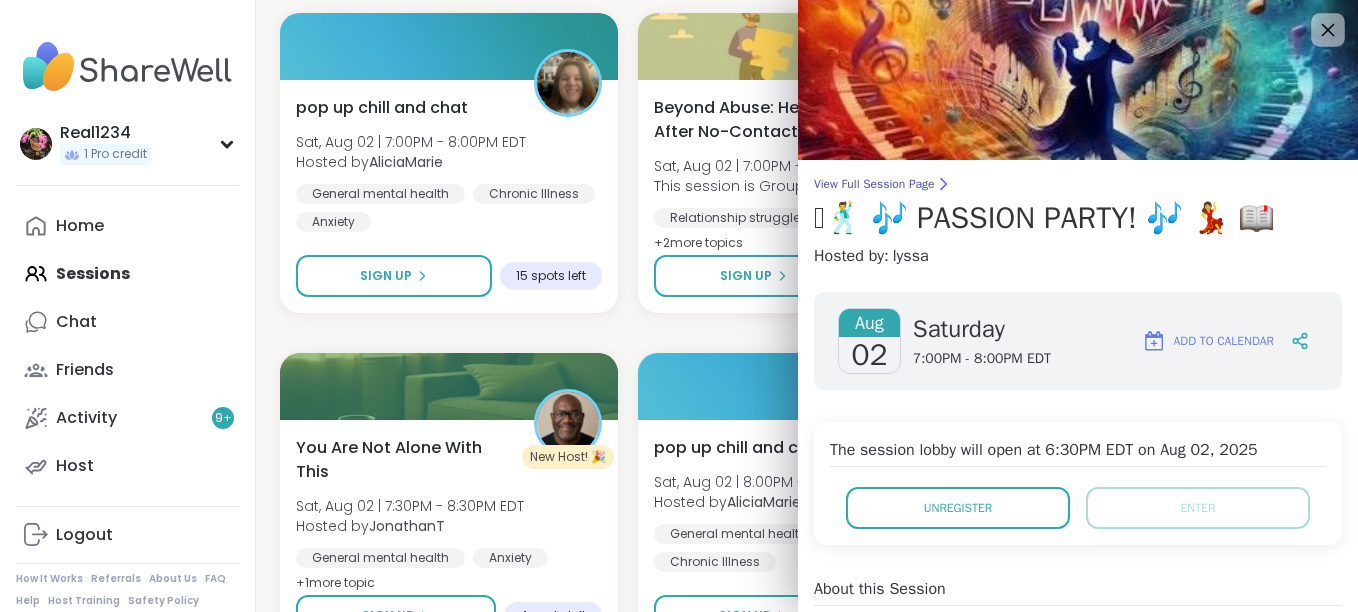 click 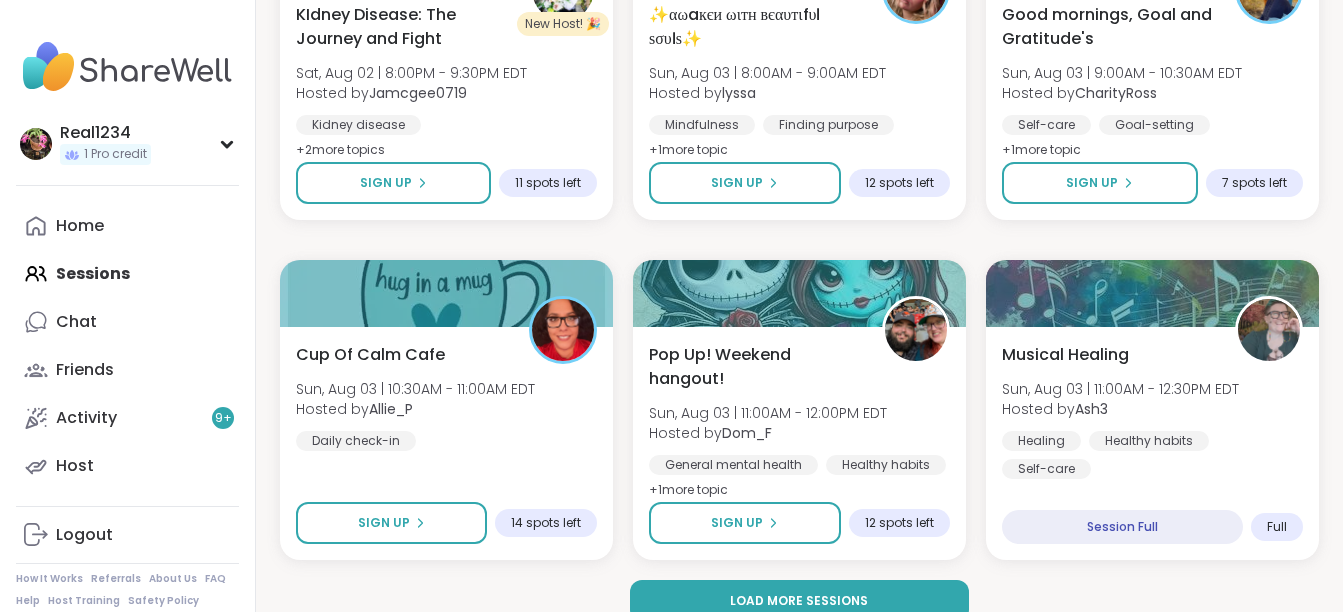 scroll, scrollTop: 3924, scrollLeft: 0, axis: vertical 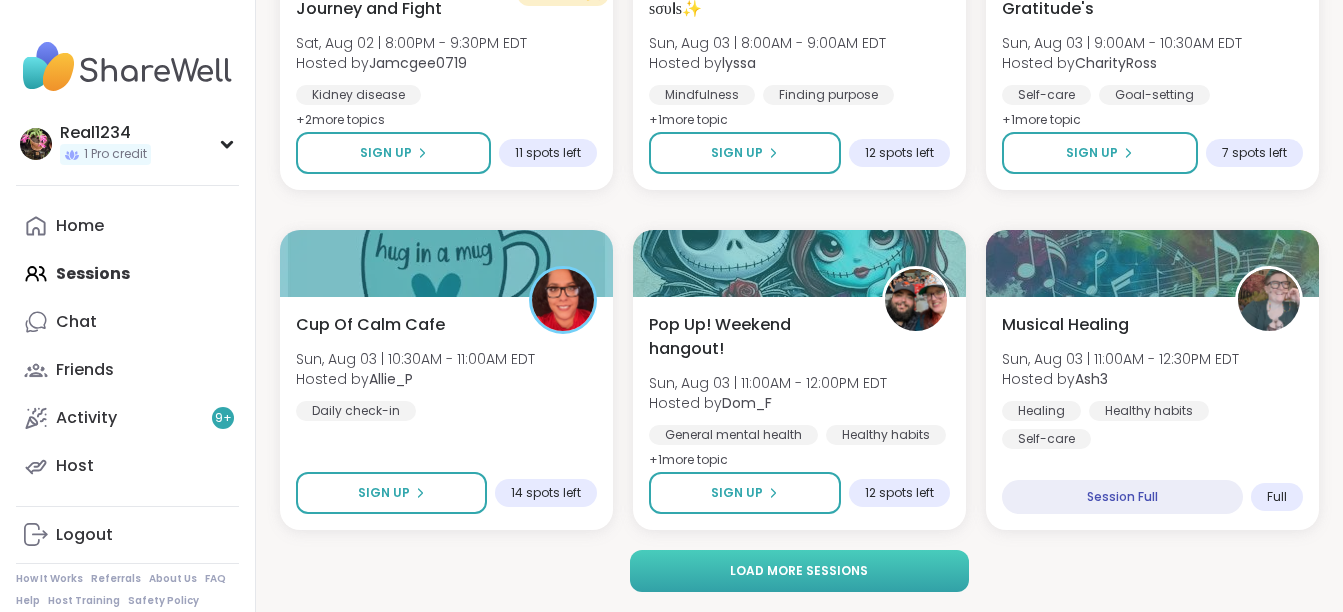 click on "Load more sessions" at bounding box center (799, 571) 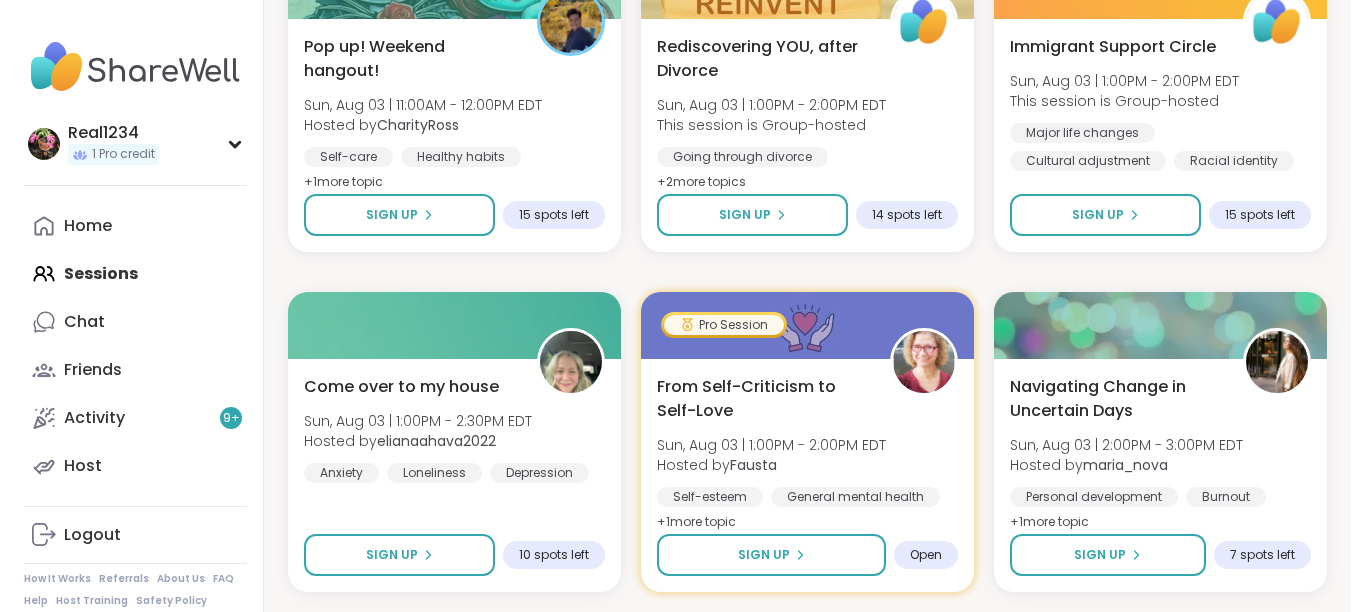 scroll, scrollTop: 4551, scrollLeft: 0, axis: vertical 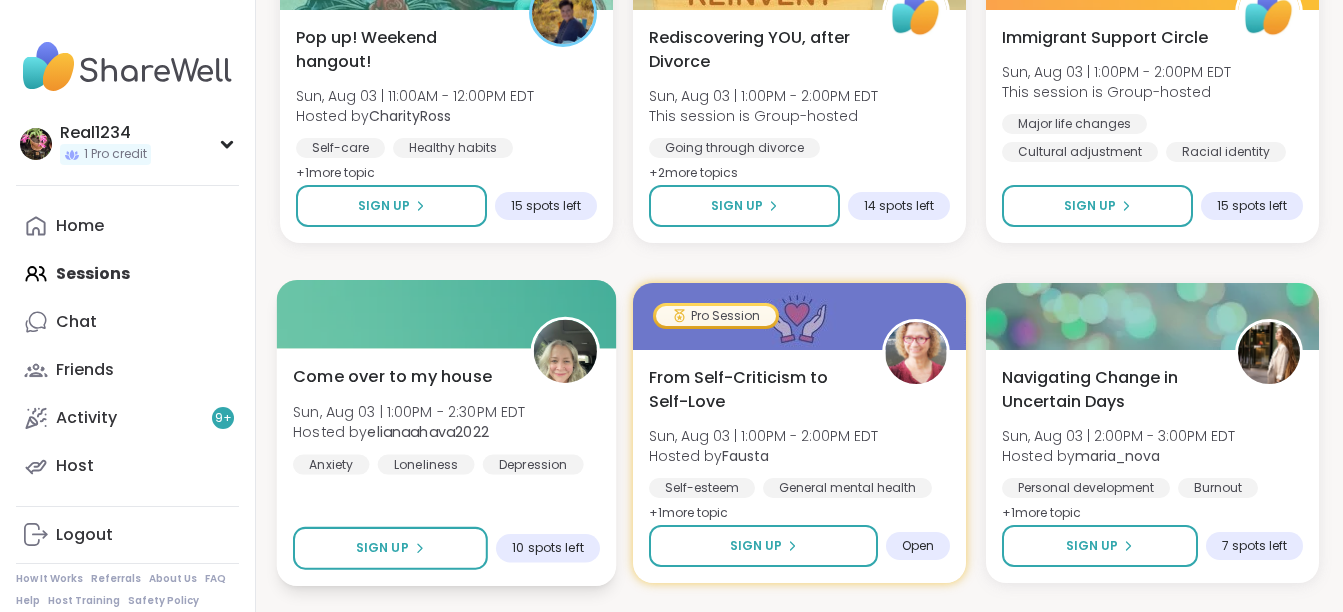 click on "elianaahava2022" at bounding box center [427, 432] 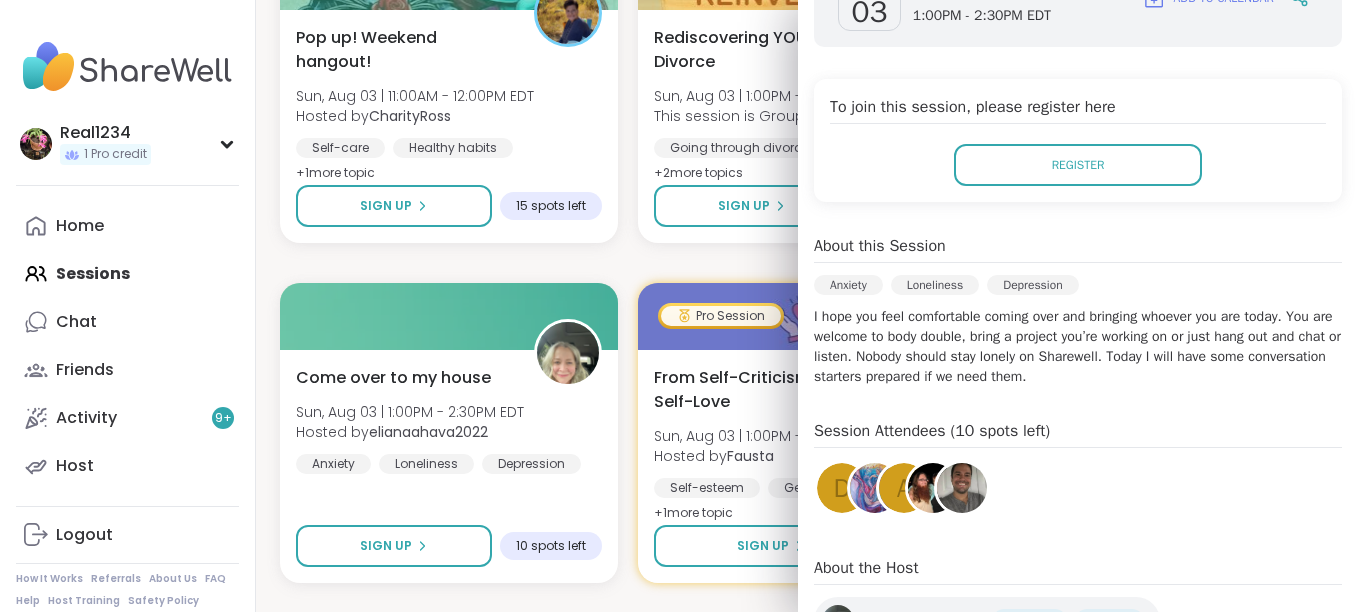 scroll, scrollTop: 360, scrollLeft: 0, axis: vertical 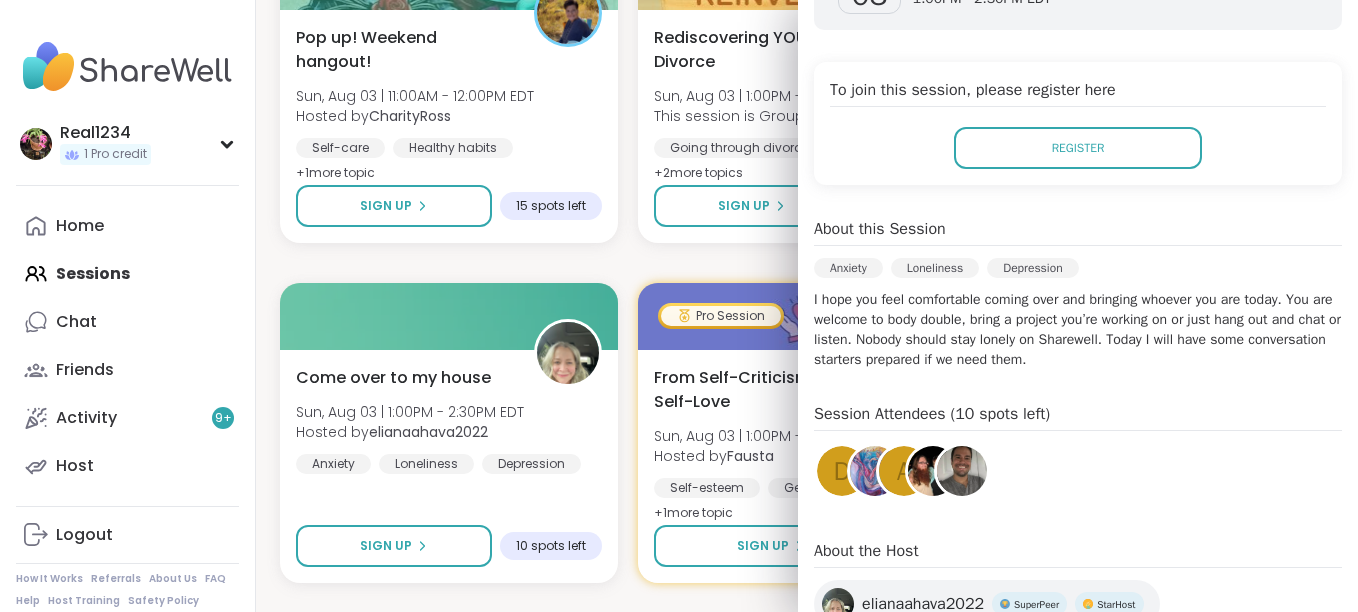click at bounding box center (875, 471) 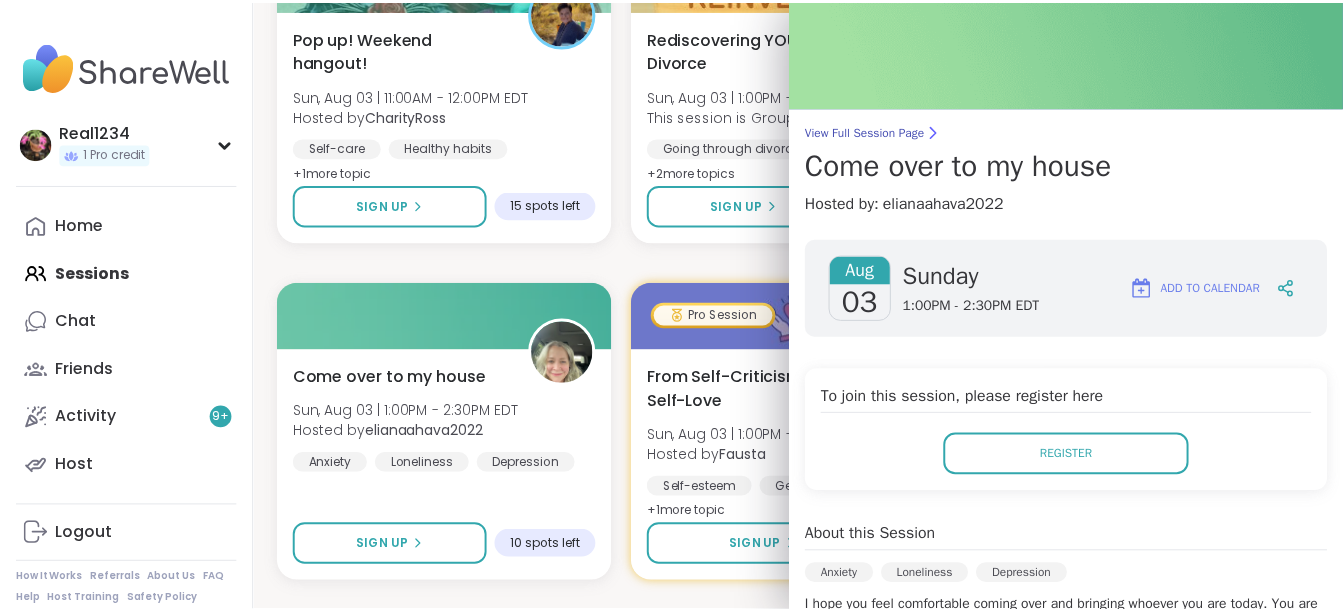 scroll, scrollTop: 0, scrollLeft: 0, axis: both 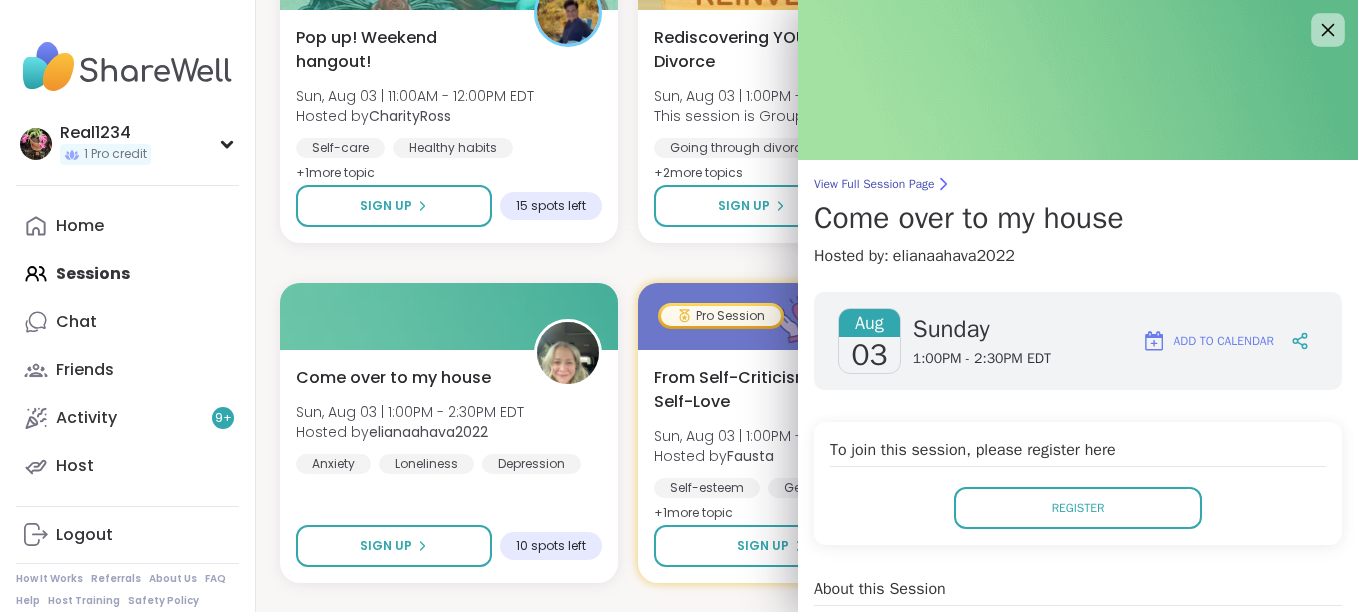 click 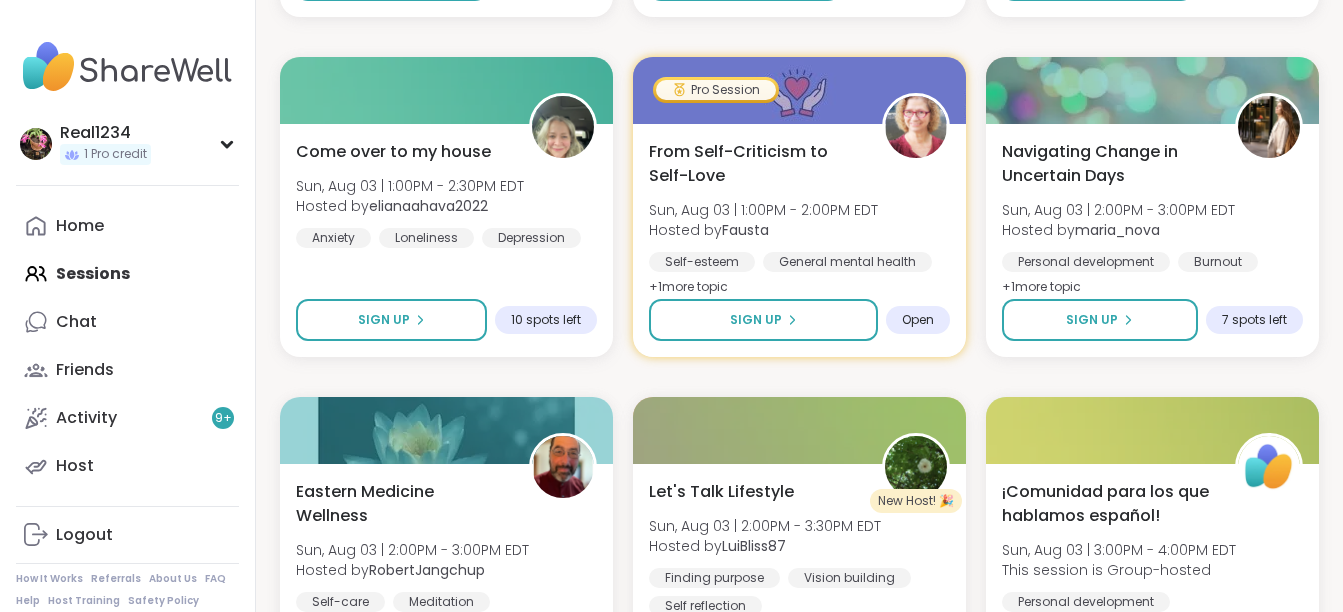 scroll, scrollTop: 4857, scrollLeft: 0, axis: vertical 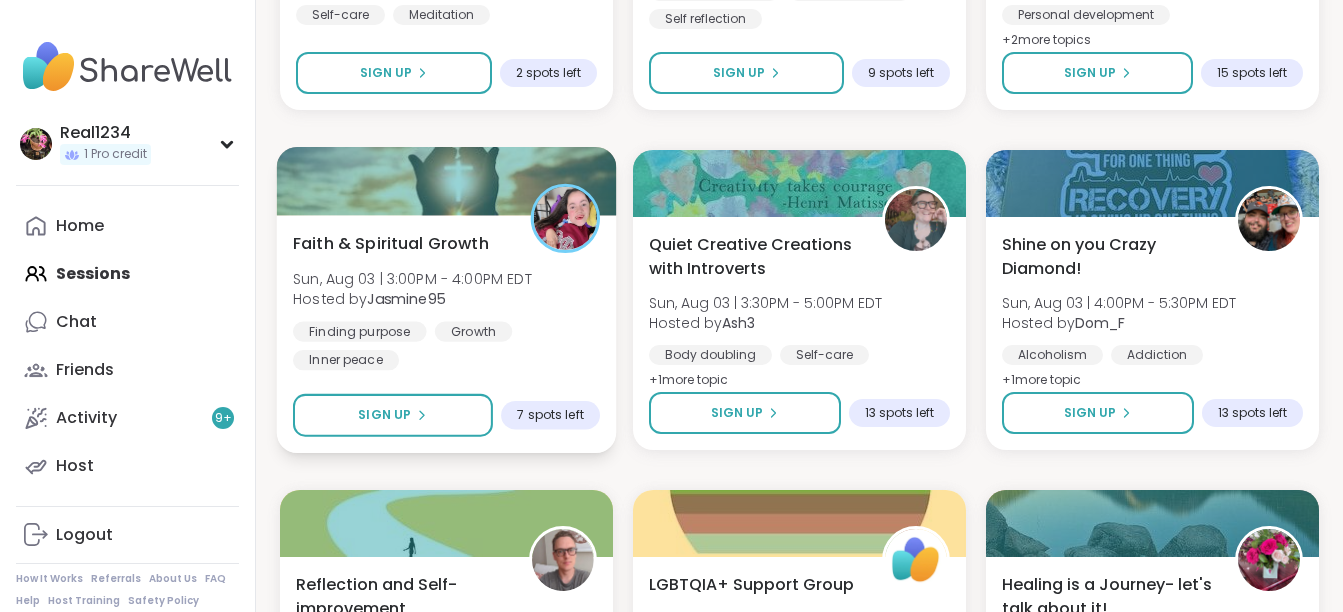 click on "Sun, Aug 03 | 3:00PM - 4:00PM EDT" at bounding box center (412, 278) 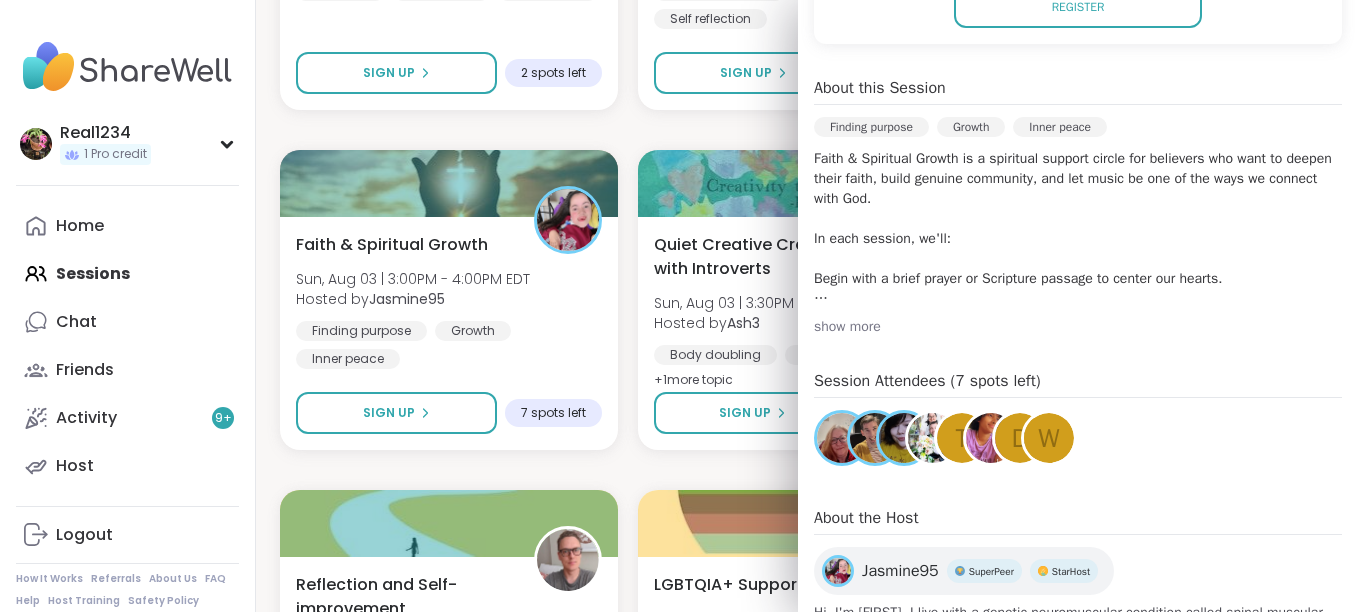 scroll, scrollTop: 507, scrollLeft: 0, axis: vertical 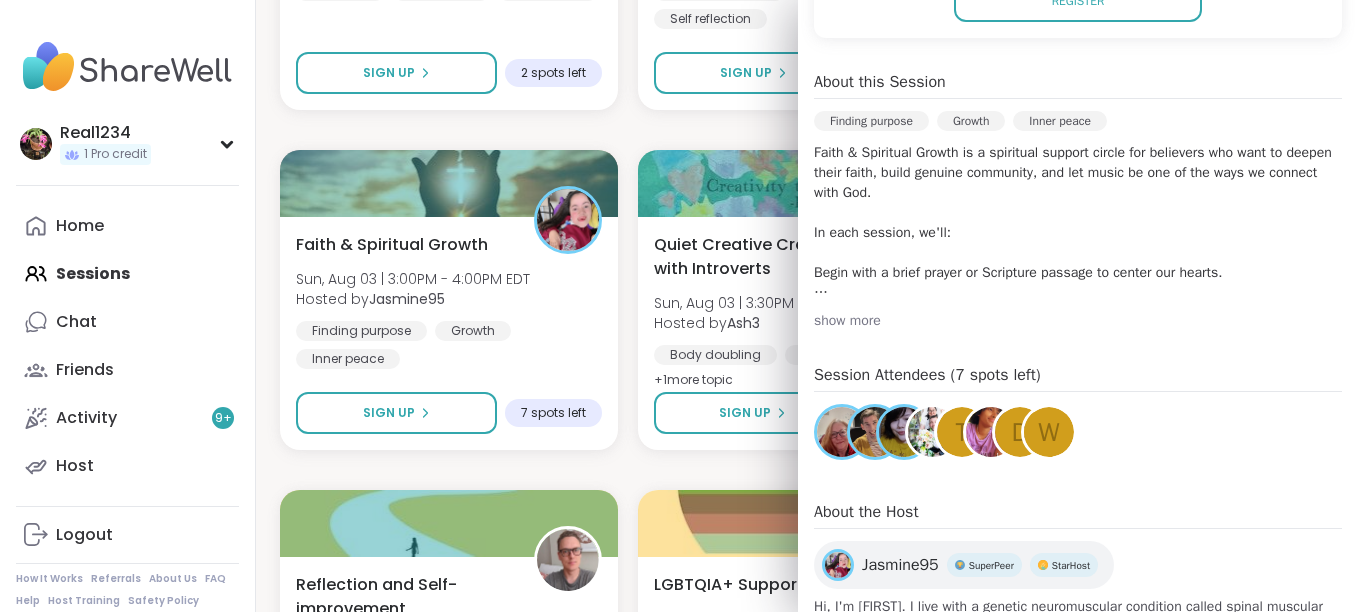 click on "w" at bounding box center (1049, 432) 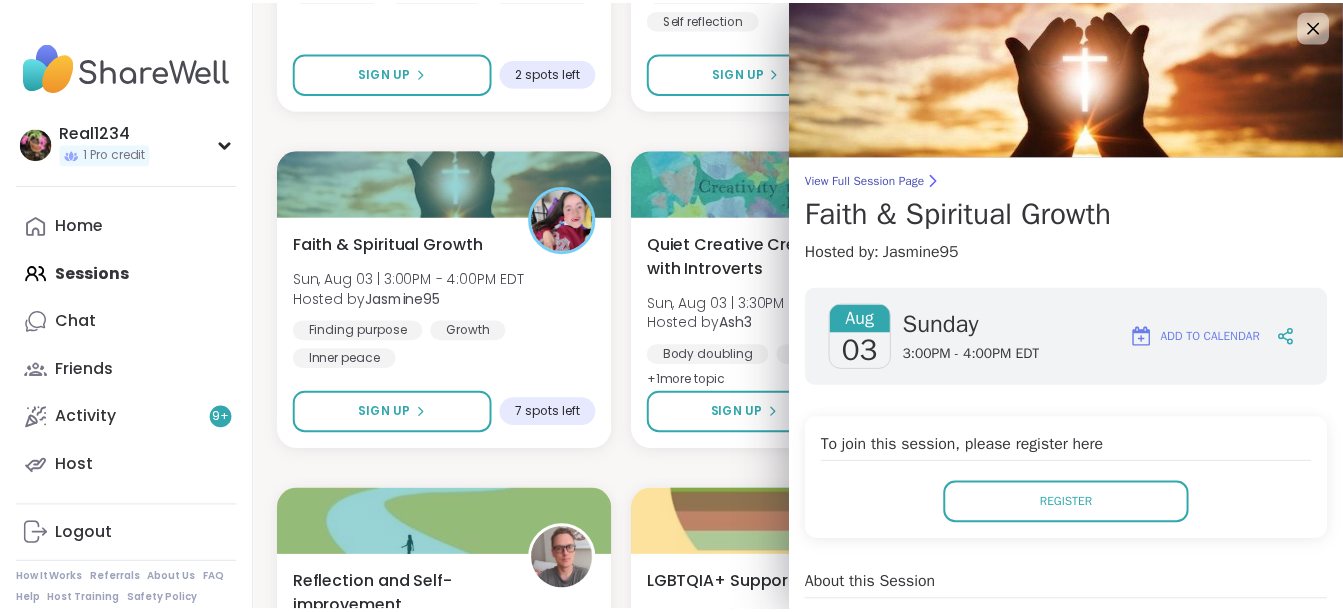 scroll, scrollTop: 0, scrollLeft: 0, axis: both 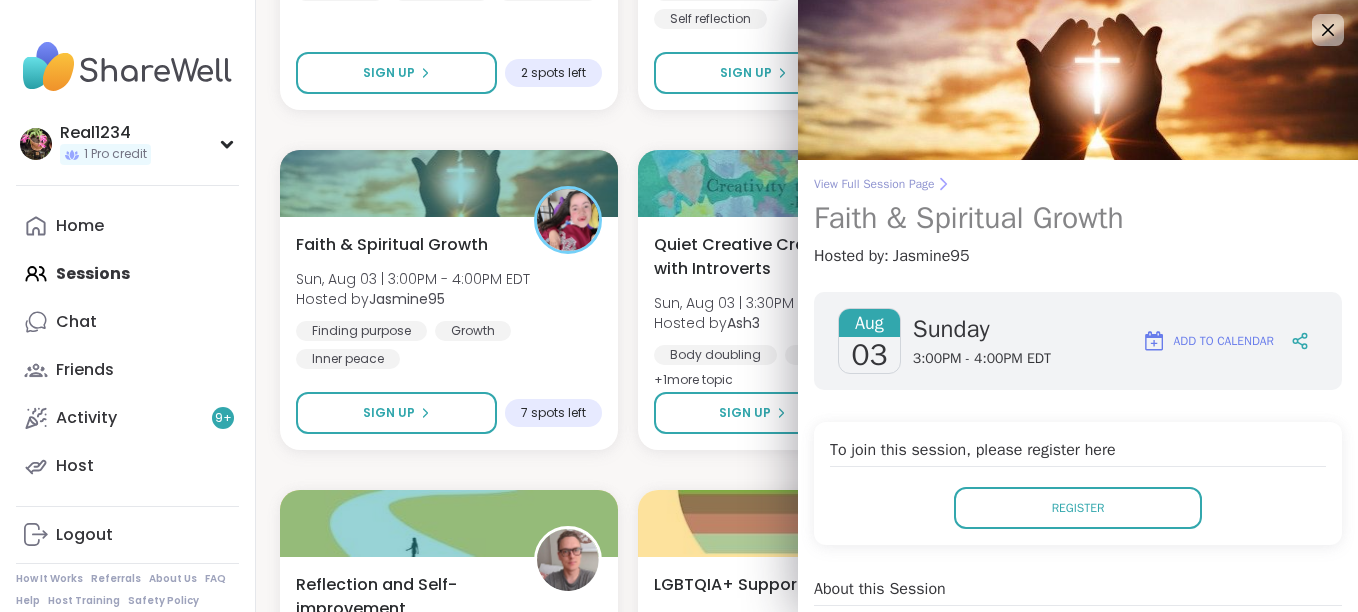 click on "View Full Session Page  Faith & Spiritual Growth" at bounding box center [1078, 206] 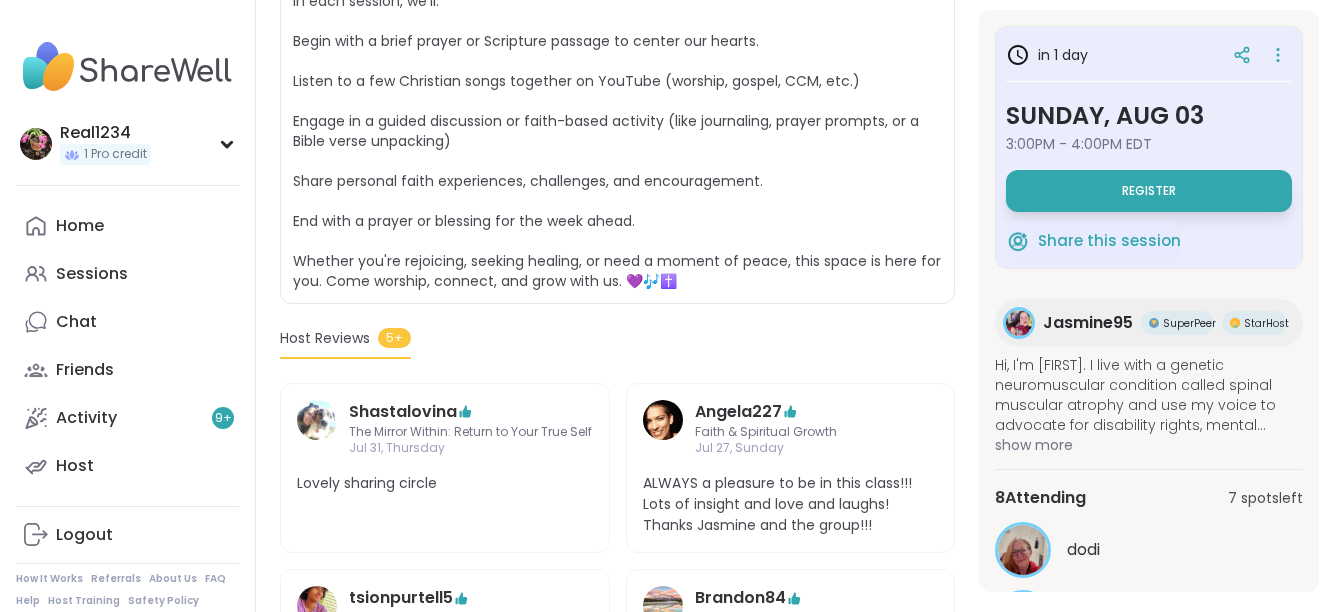 scroll, scrollTop: 693, scrollLeft: 0, axis: vertical 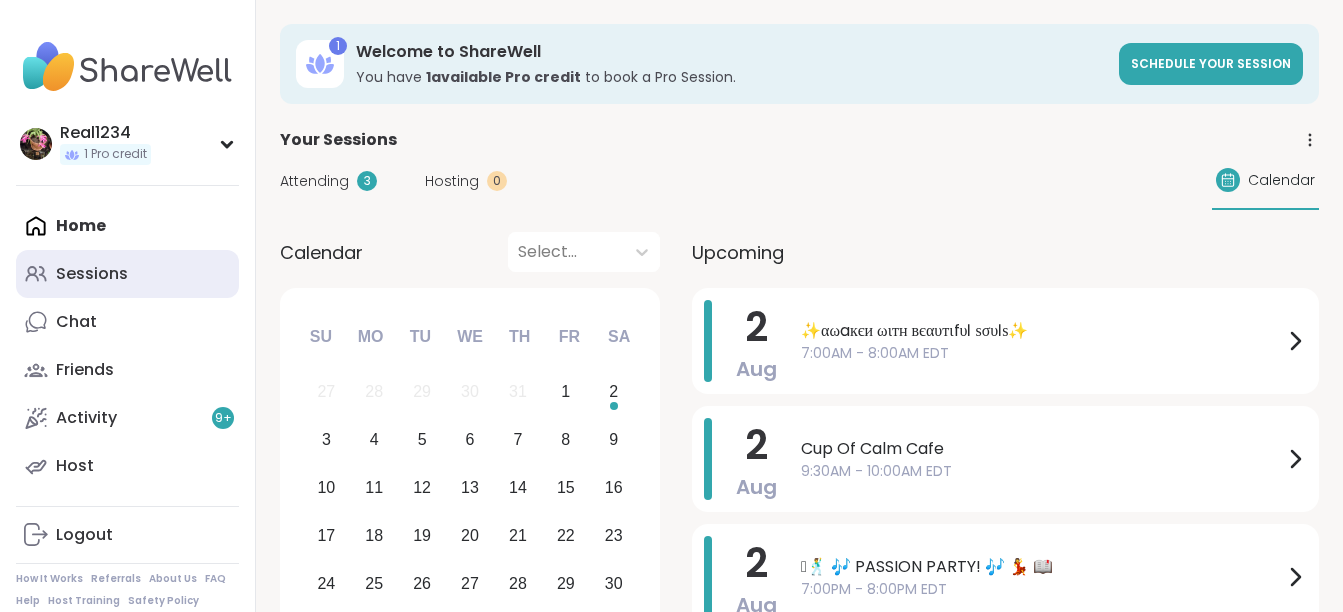 click on "Sessions" at bounding box center (92, 274) 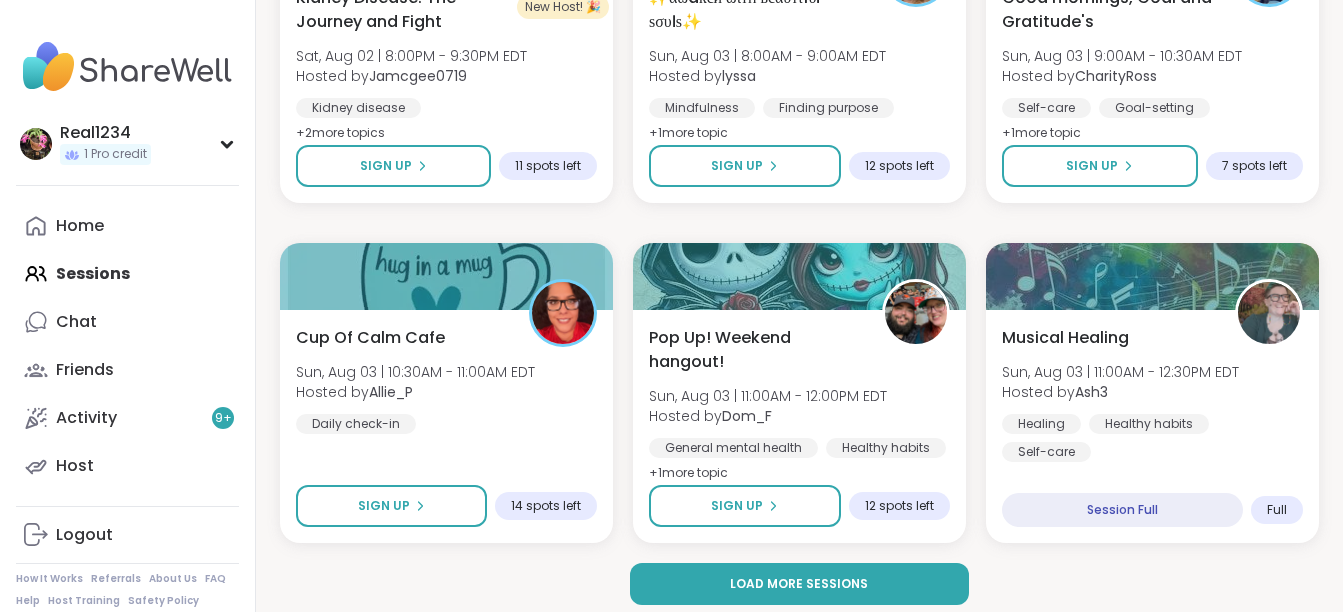 scroll, scrollTop: 3924, scrollLeft: 0, axis: vertical 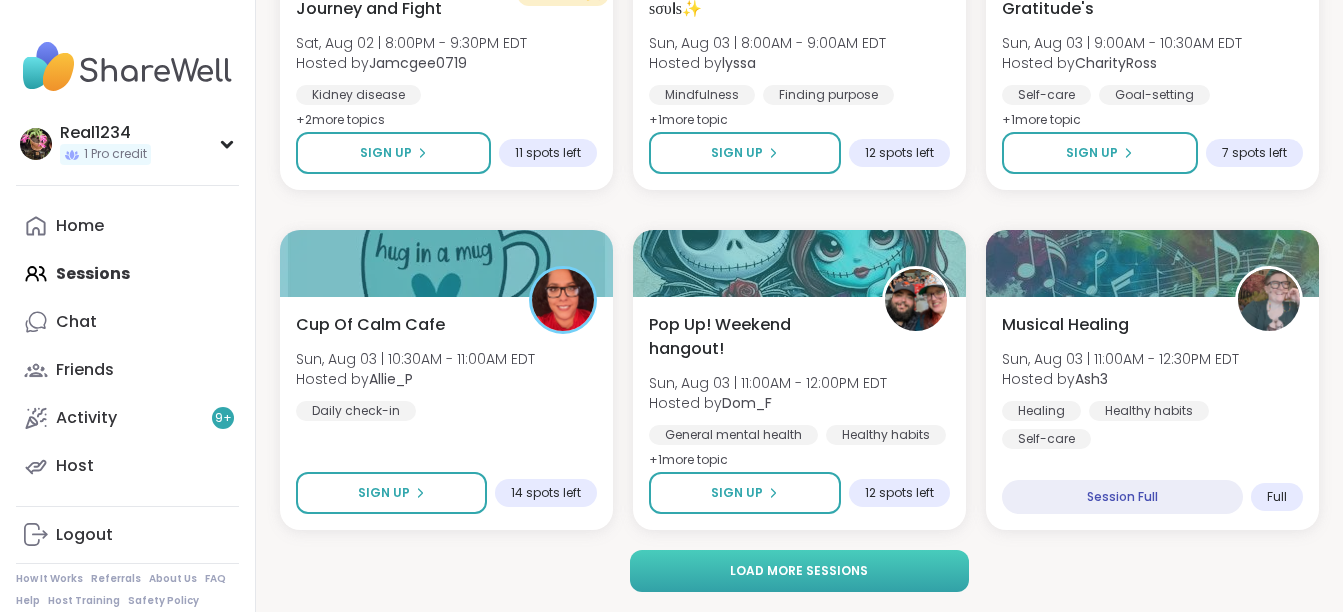 click on "Load more sessions" at bounding box center [799, 571] 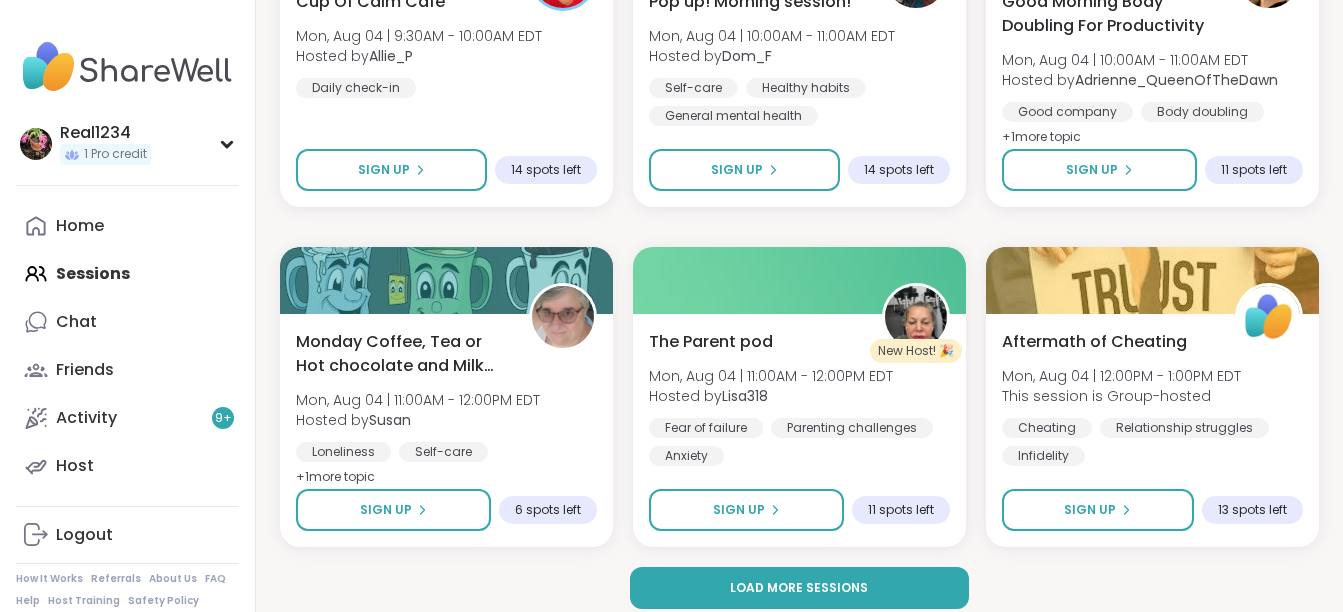 scroll, scrollTop: 8004, scrollLeft: 0, axis: vertical 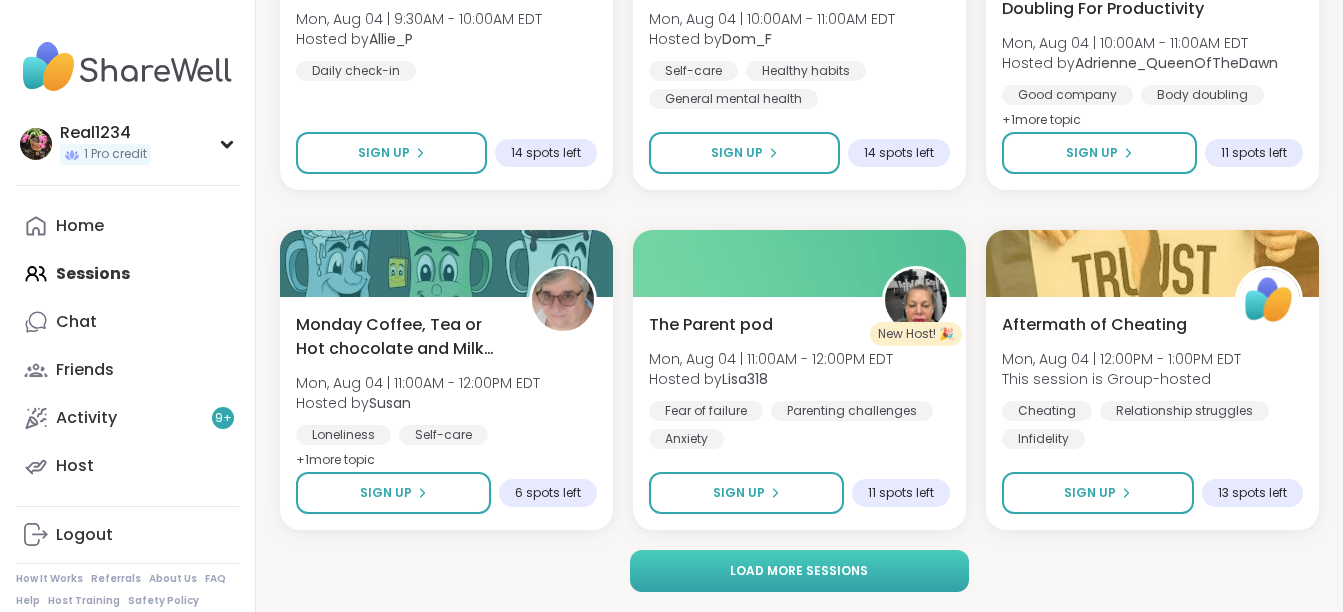 click on "Load more sessions" at bounding box center [799, 571] 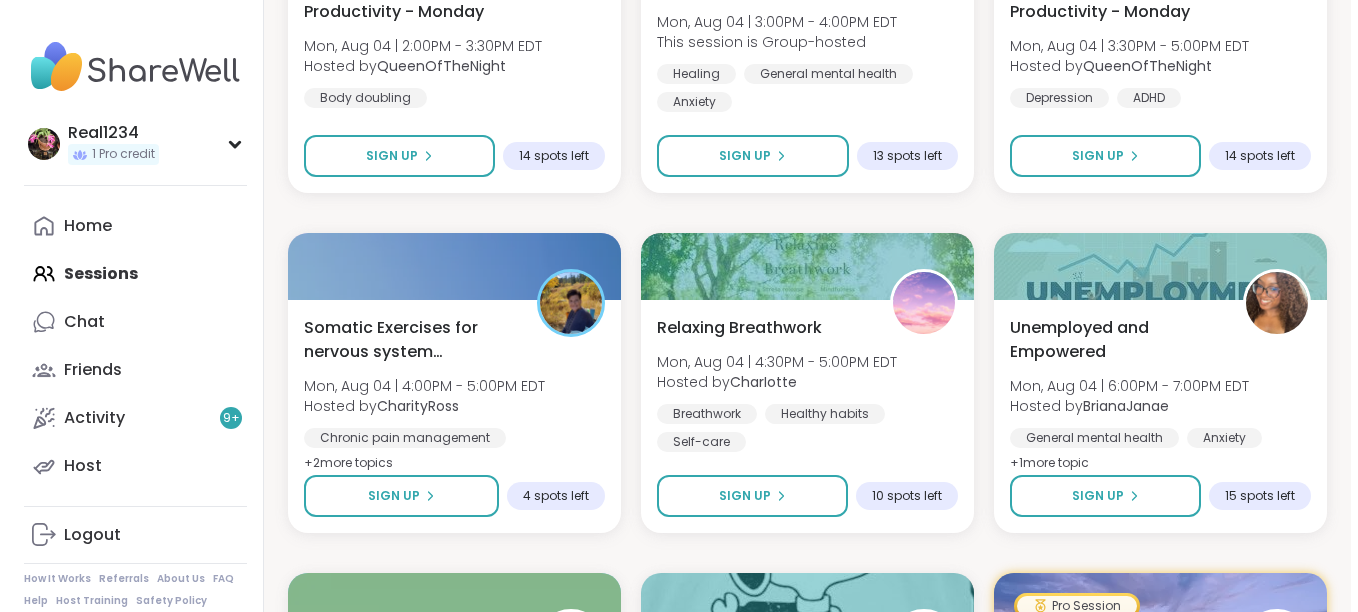 scroll, scrollTop: 9377, scrollLeft: 0, axis: vertical 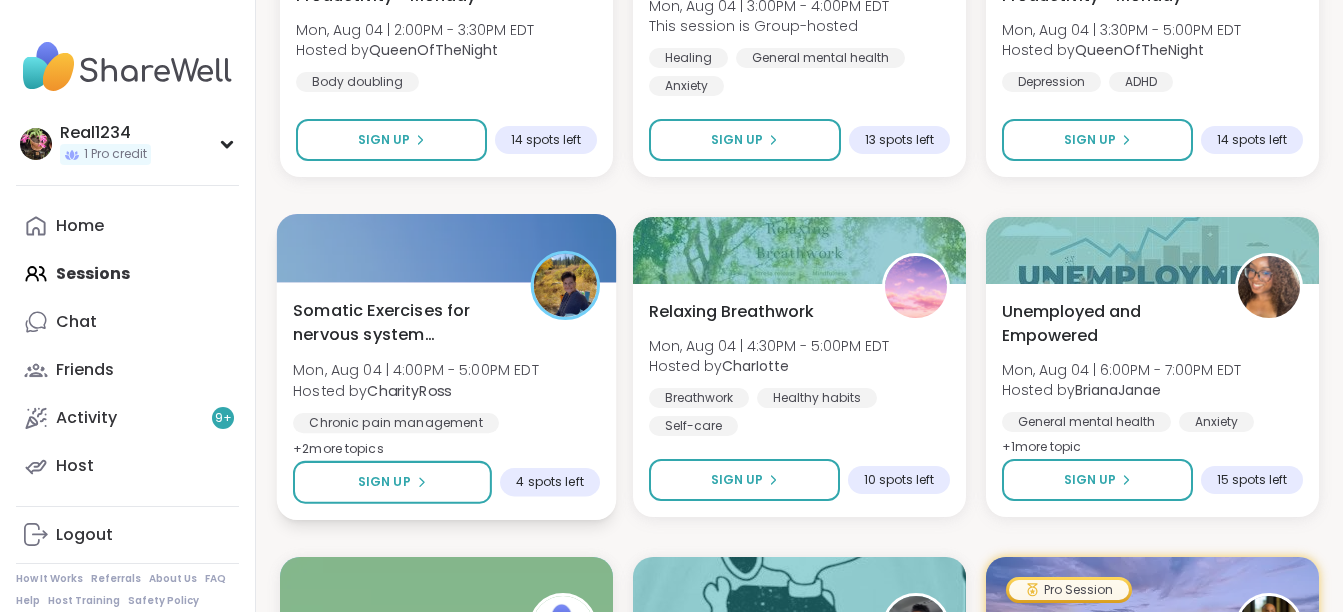 click on "Hosted by  CharityRoss" at bounding box center [416, 390] 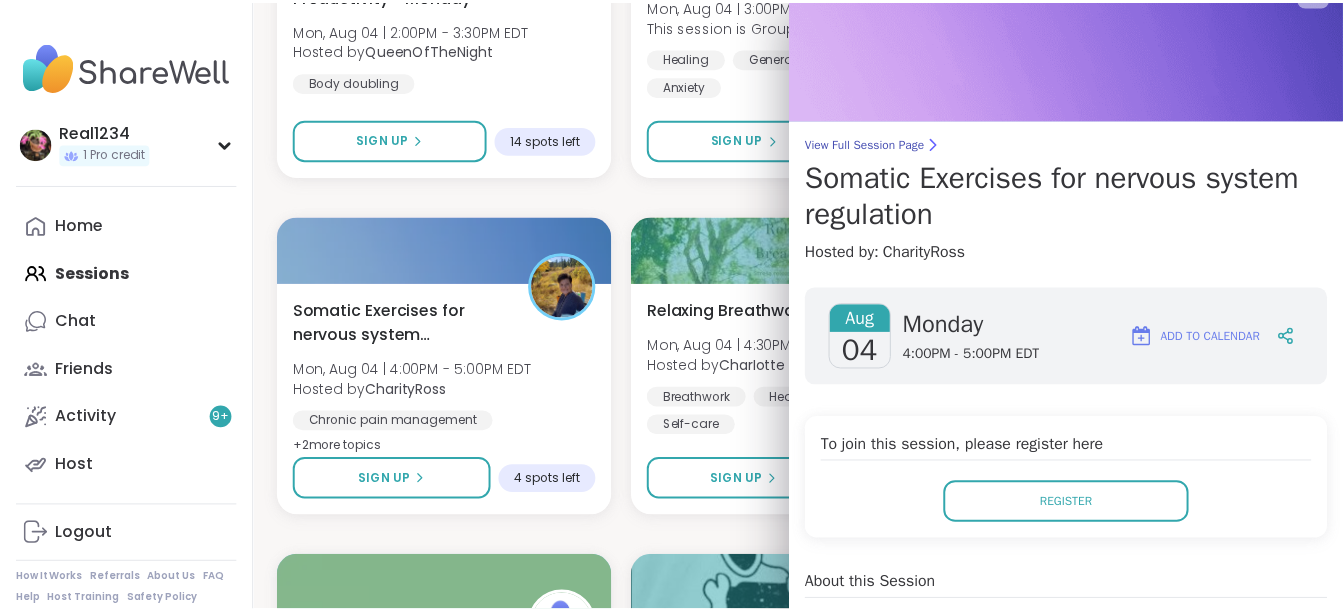 scroll, scrollTop: 0, scrollLeft: 0, axis: both 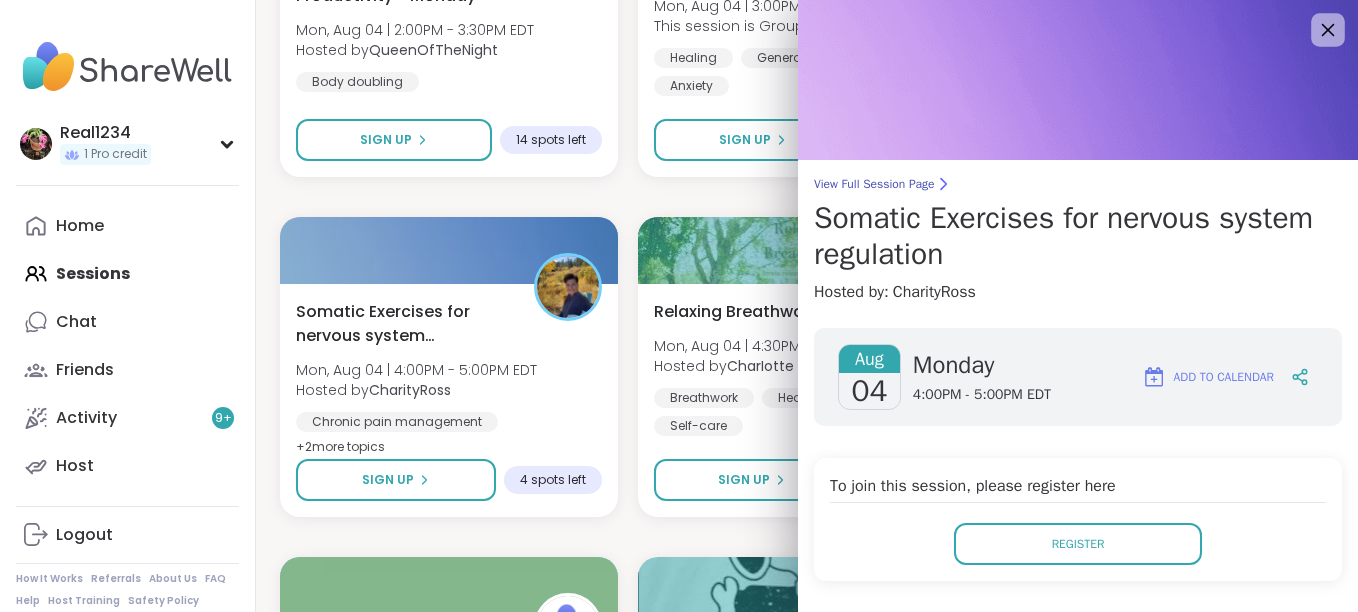 click 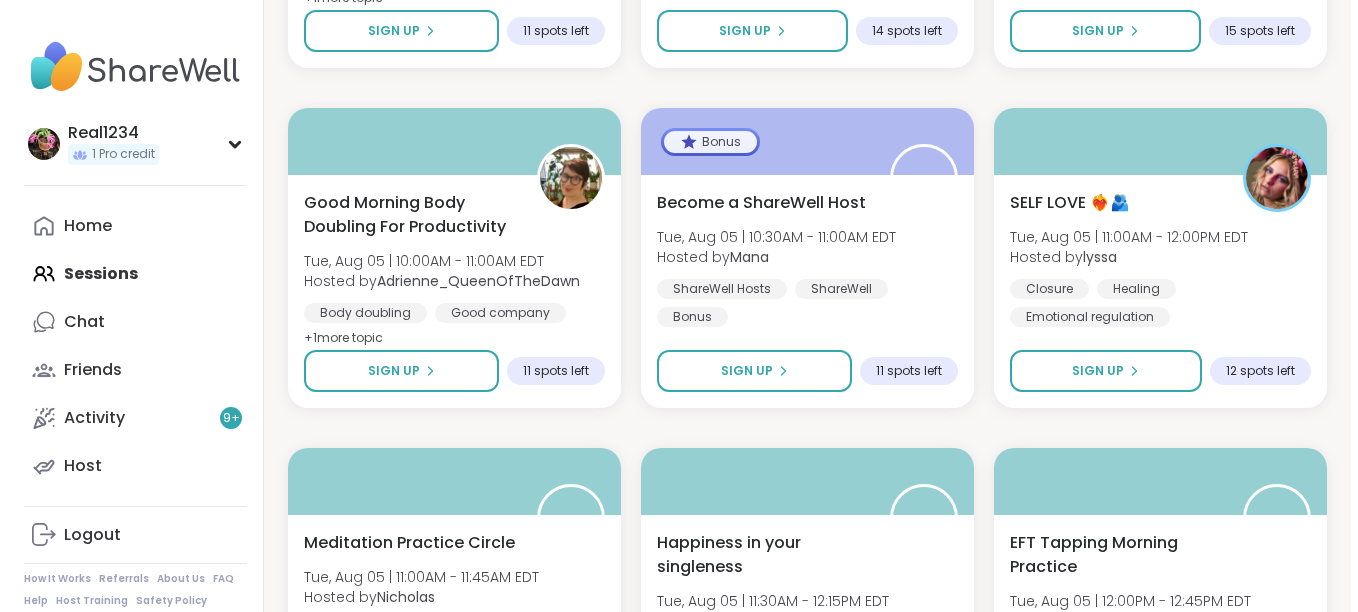 scroll, scrollTop: 11883, scrollLeft: 0, axis: vertical 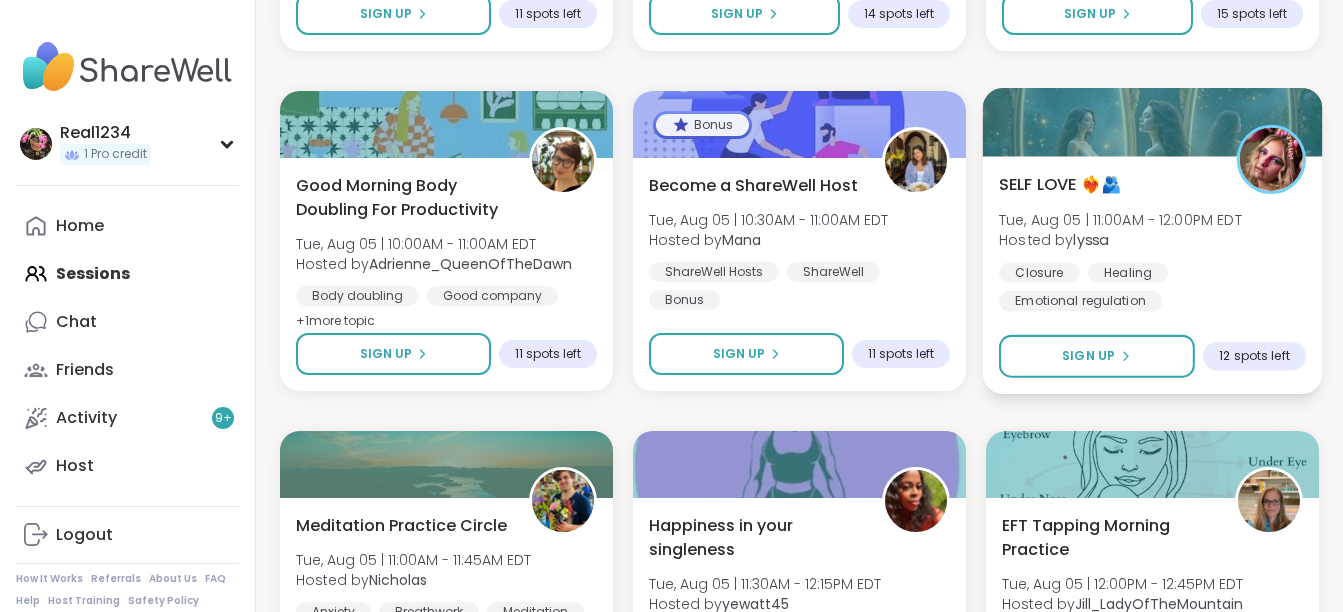 click on "Closure Healing Emotional regulation" at bounding box center [1152, 286] 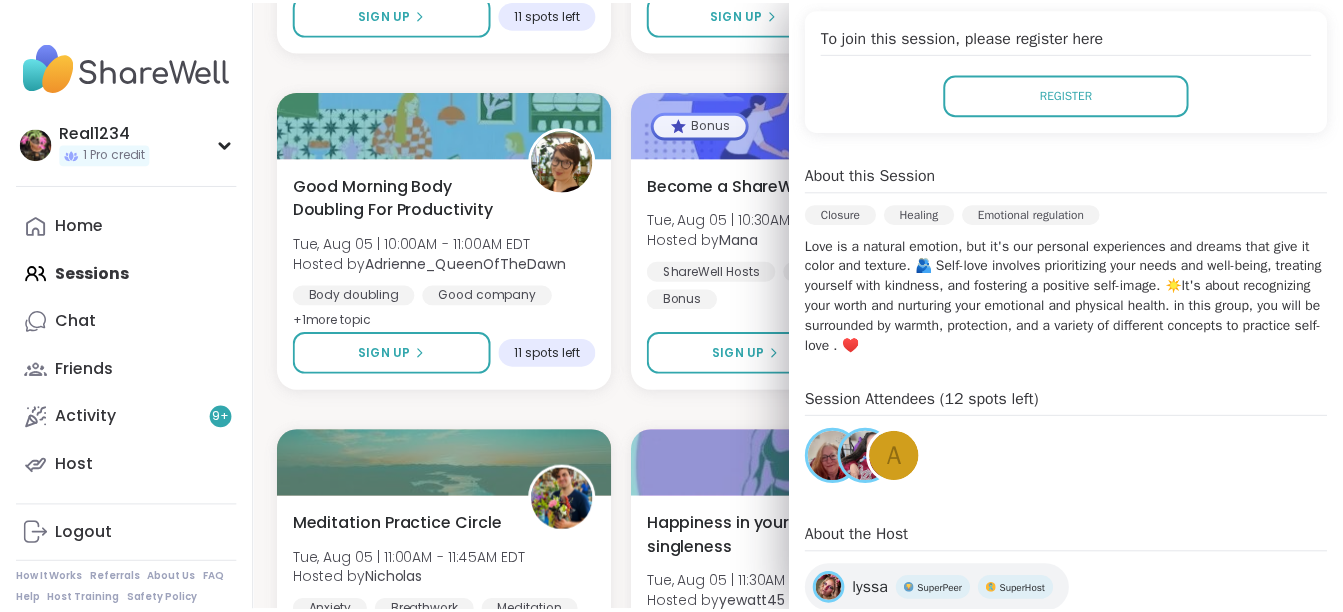 scroll, scrollTop: 547, scrollLeft: 0, axis: vertical 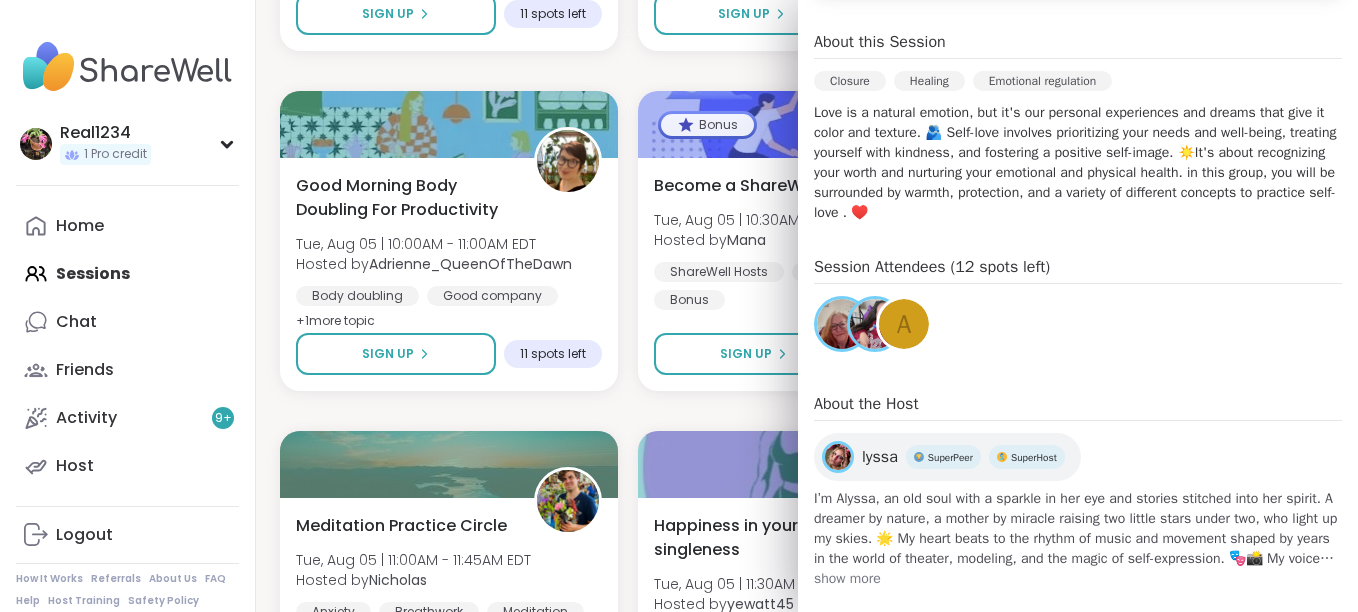 click on "a" at bounding box center [904, 324] 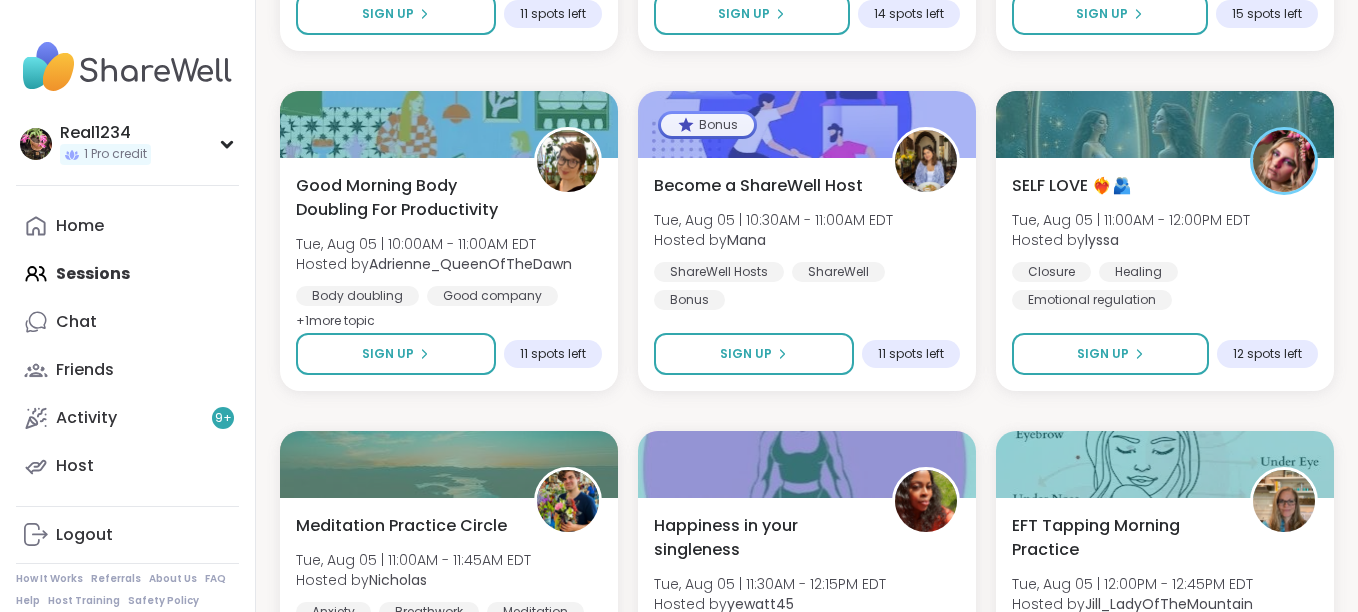 click on "Real1234 1 Pro credit Real1234 1 Pro credit Profile Membership Settings Help Home Sessions Chat Friends Activity 9 + Host Logout How It Works Referrals About Us FAQ Help Host Training Safety Policy Safety Resources Redeem Code Blog 1 Welcome to ShareWell You have   1  available Pro credit   to book a Pro Session. Upcoming Sessions CREATE A SESSION All Sessions Pro Sessions NEW My Sessions 3 Find your next session Search  Filter   Wind Down Body Doubling - Friday Fri, Aug 01 | 9:30PM - 11:00PM EDT Hosted by  QueenOfTheNight Body doubling SESSION LIVE New Host! 🎉 Divorce/Long Term Relationship Fri, Aug 01 | 11:30PM - 1:00AM EDT Hosted by  Winnie182 Going through divorce Divorce recovery + 1  more topic Sign Up 1 spot left ✨αωaкєи ωιтн вєαυтιfυℓ ѕσυℓѕ✨ Sat, Aug 02 | 7:00AM - 8:00AM EDT Hosted by  lyssa Healing Identity Growth 8 hours away! Going Weekend Good Mornings, Goals & Gratitude's  Sat, Aug 02 | 8:00AM - 9:30AM EDT Hosted by  CharityRoss Self-care Mindfulness + 1 Full" at bounding box center (679, -5535) 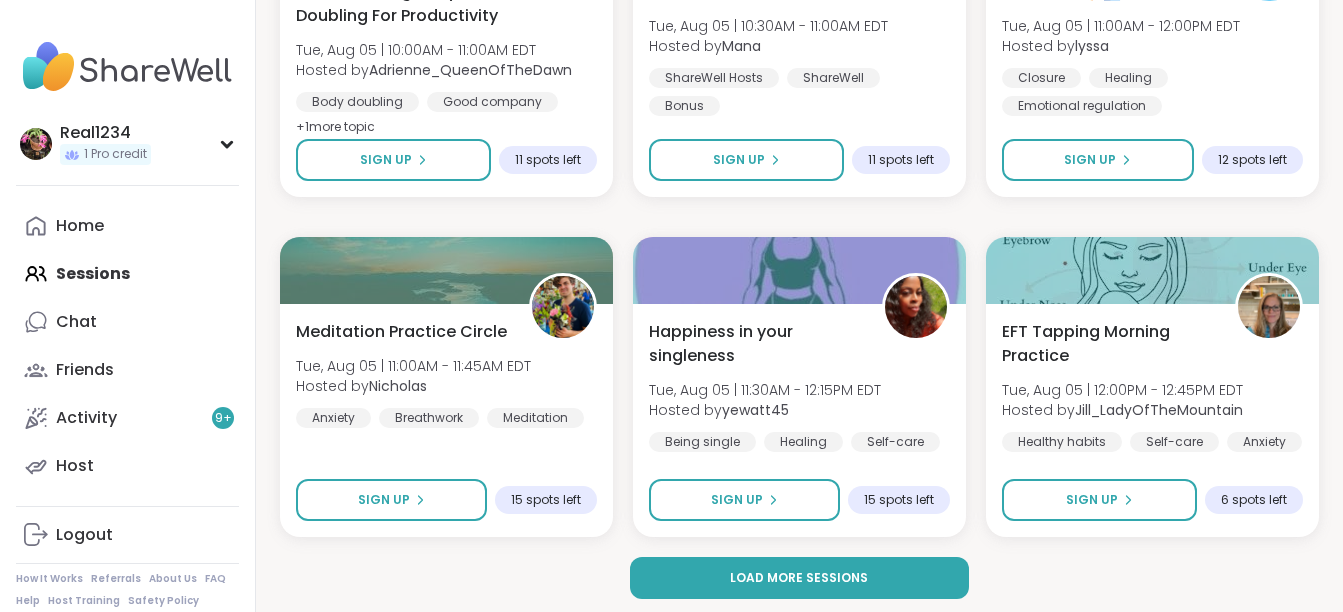 scroll, scrollTop: 12084, scrollLeft: 0, axis: vertical 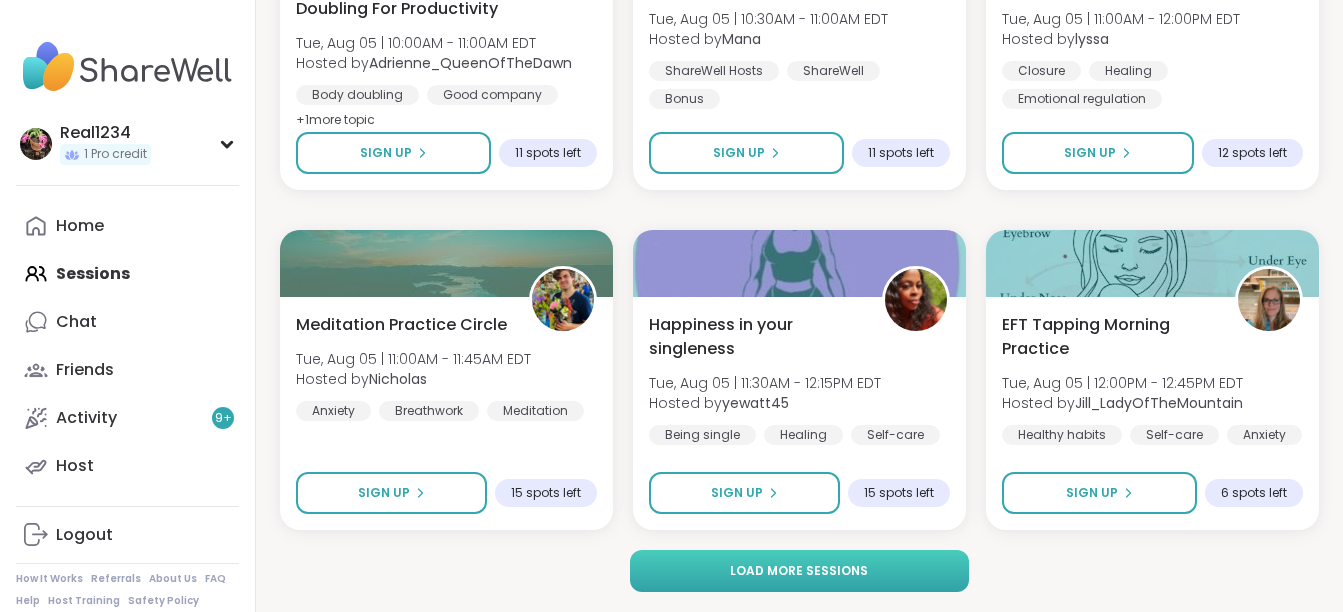 click on "Load more sessions" at bounding box center [799, 571] 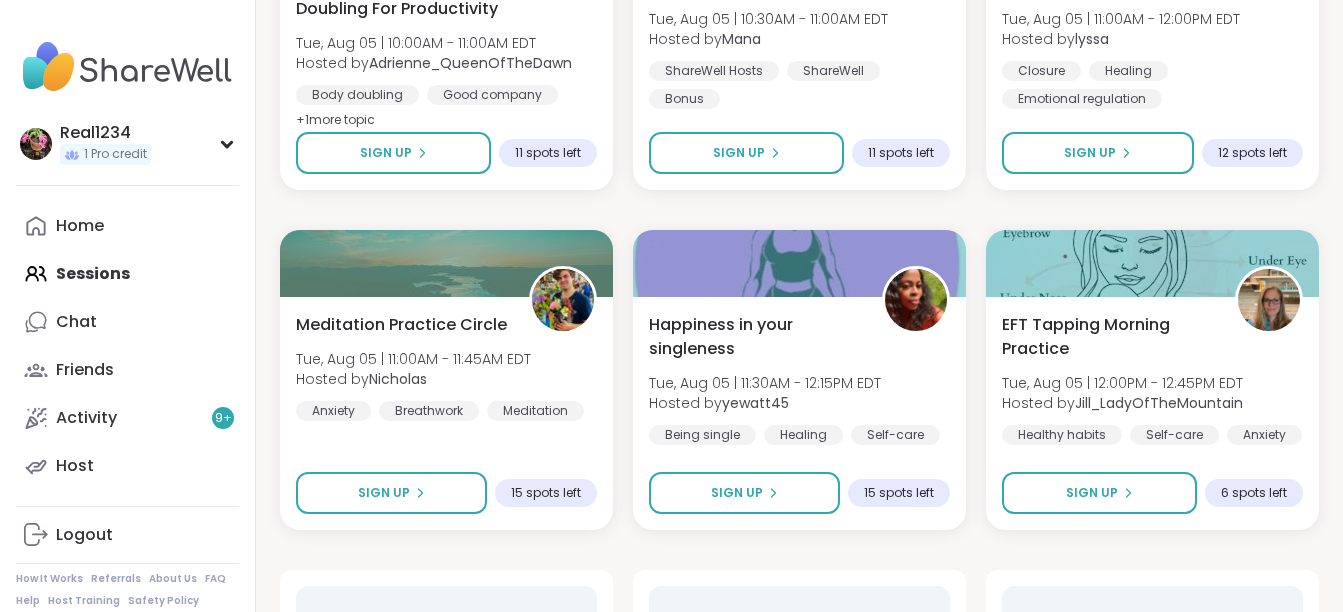 click at bounding box center [799, 716] 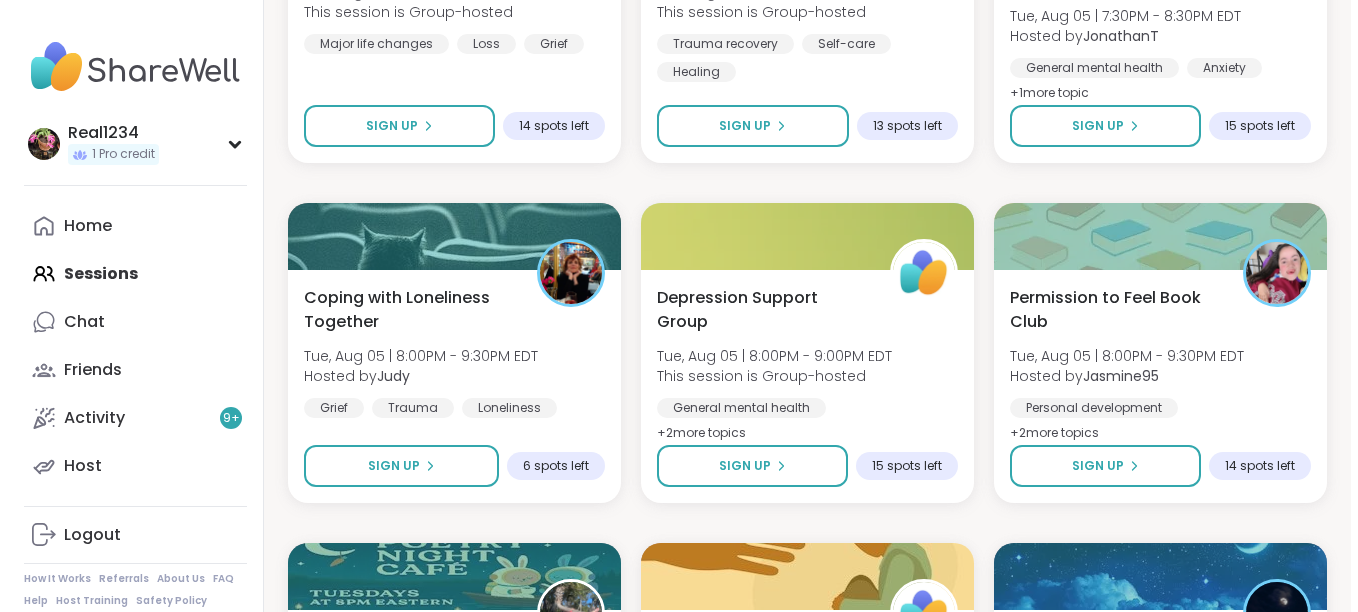 scroll, scrollTop: 13818, scrollLeft: 0, axis: vertical 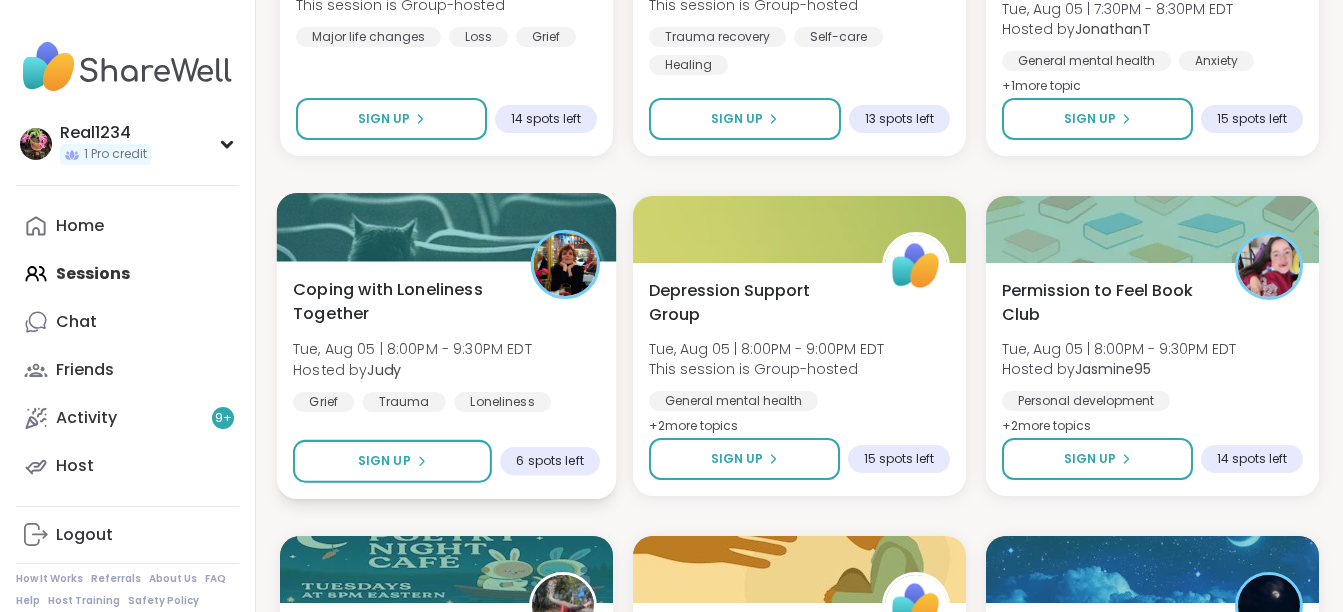 click on "Coping with Loneliness Together" at bounding box center [400, 301] 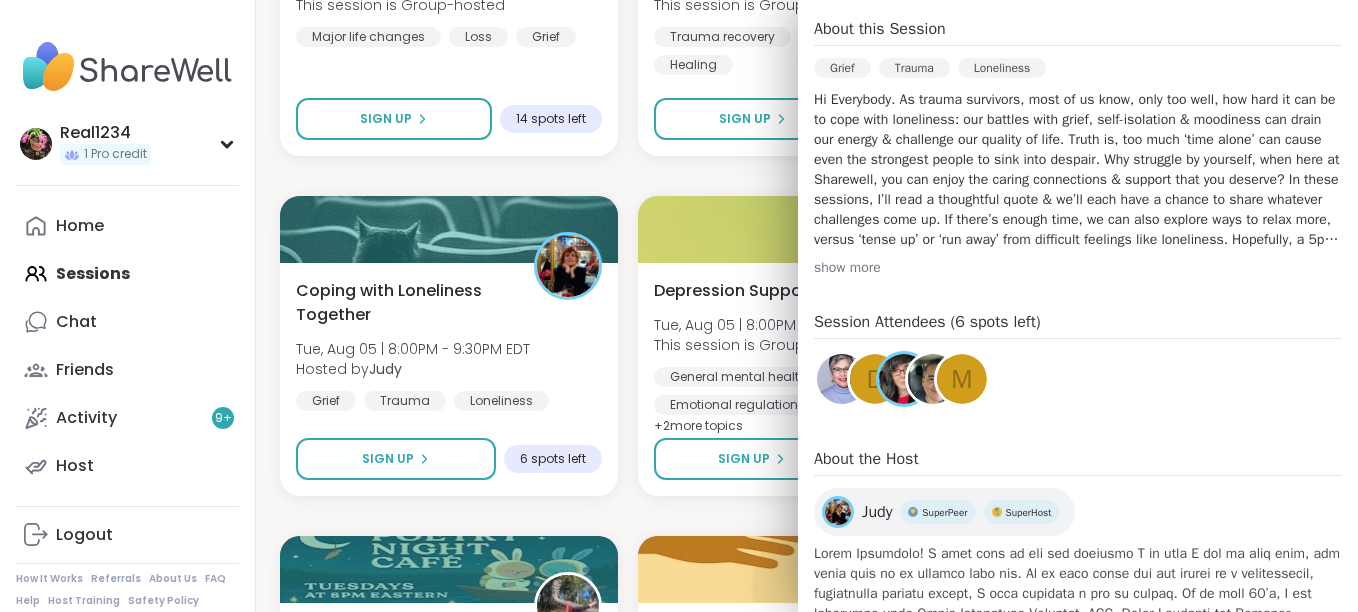 scroll, scrollTop: 587, scrollLeft: 0, axis: vertical 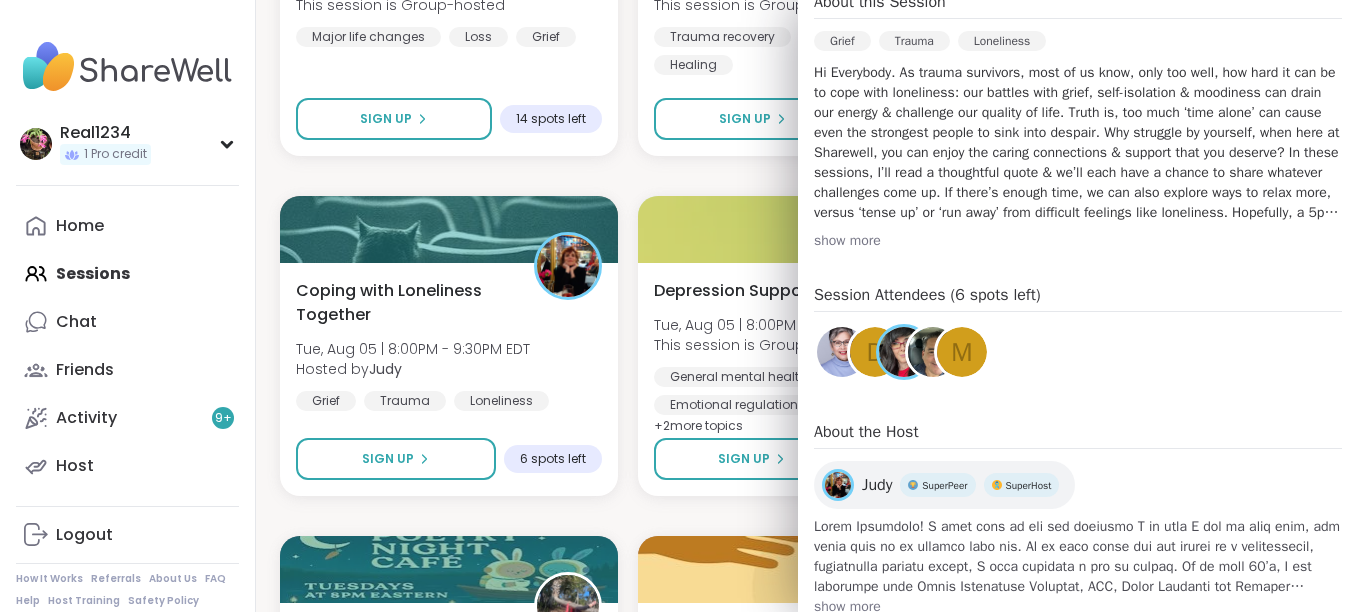 click at bounding box center (933, 352) 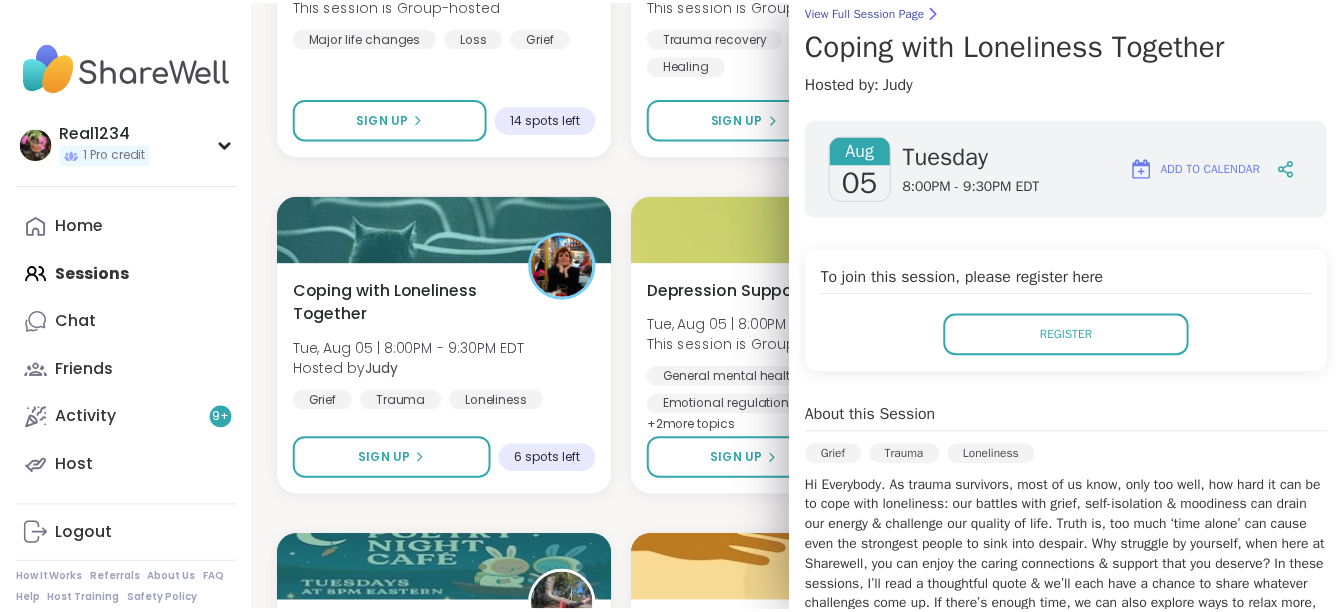 scroll, scrollTop: 0, scrollLeft: 0, axis: both 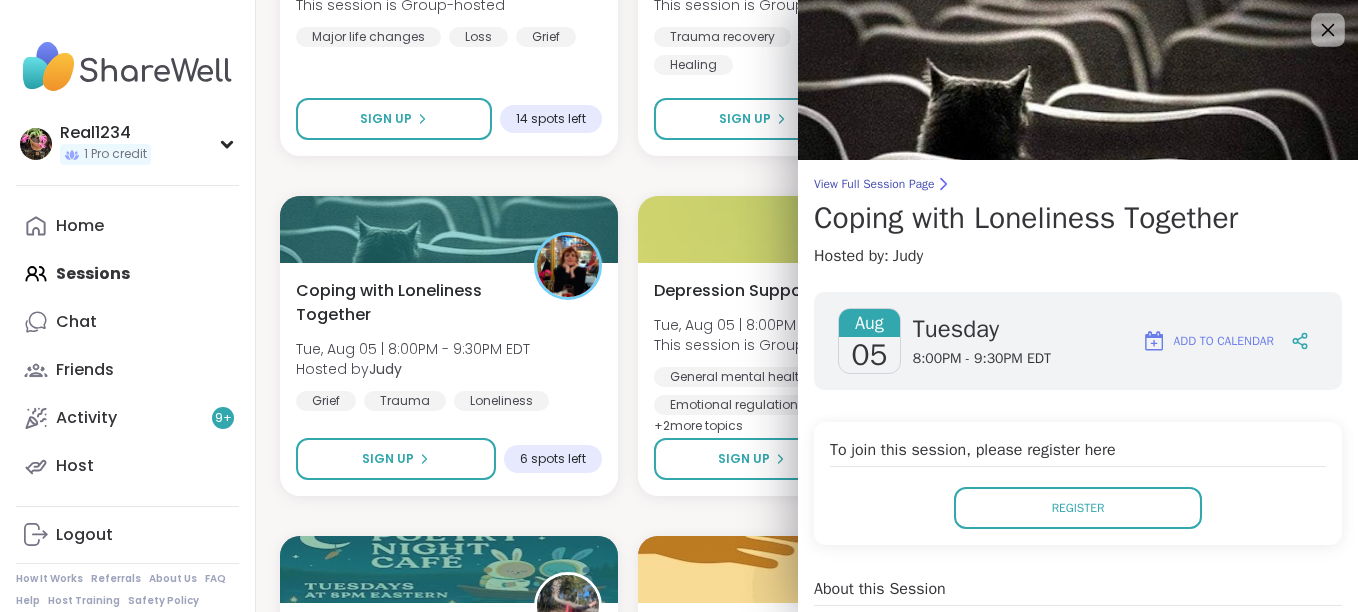 click 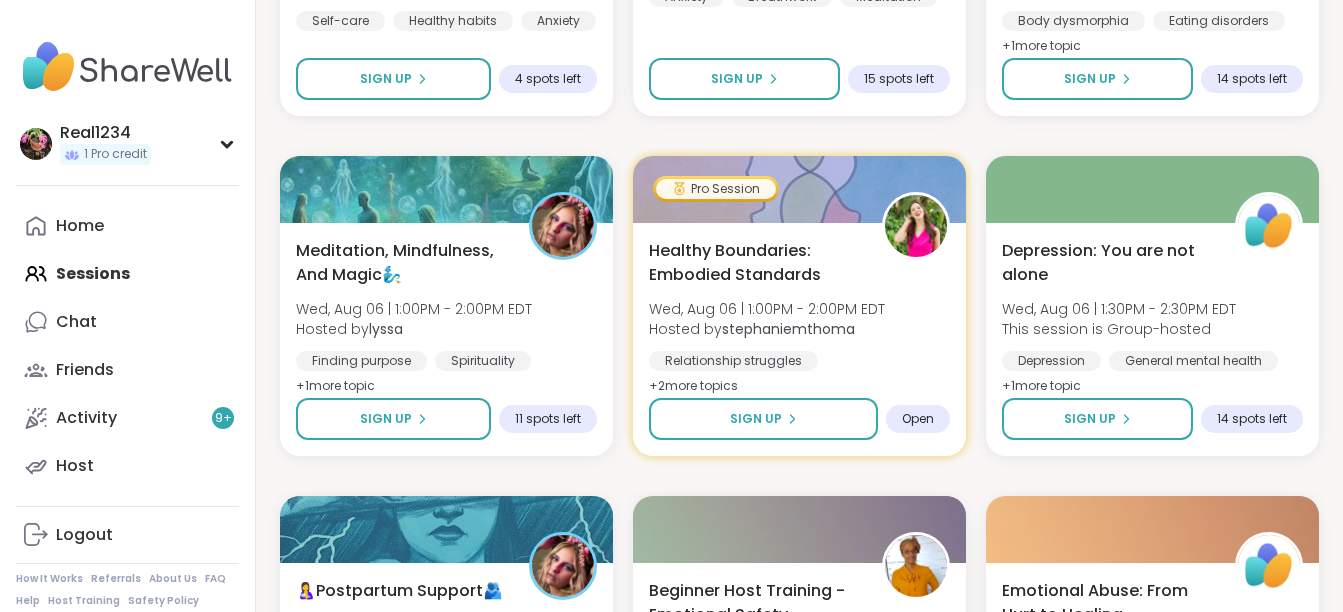 scroll, scrollTop: 15938, scrollLeft: 0, axis: vertical 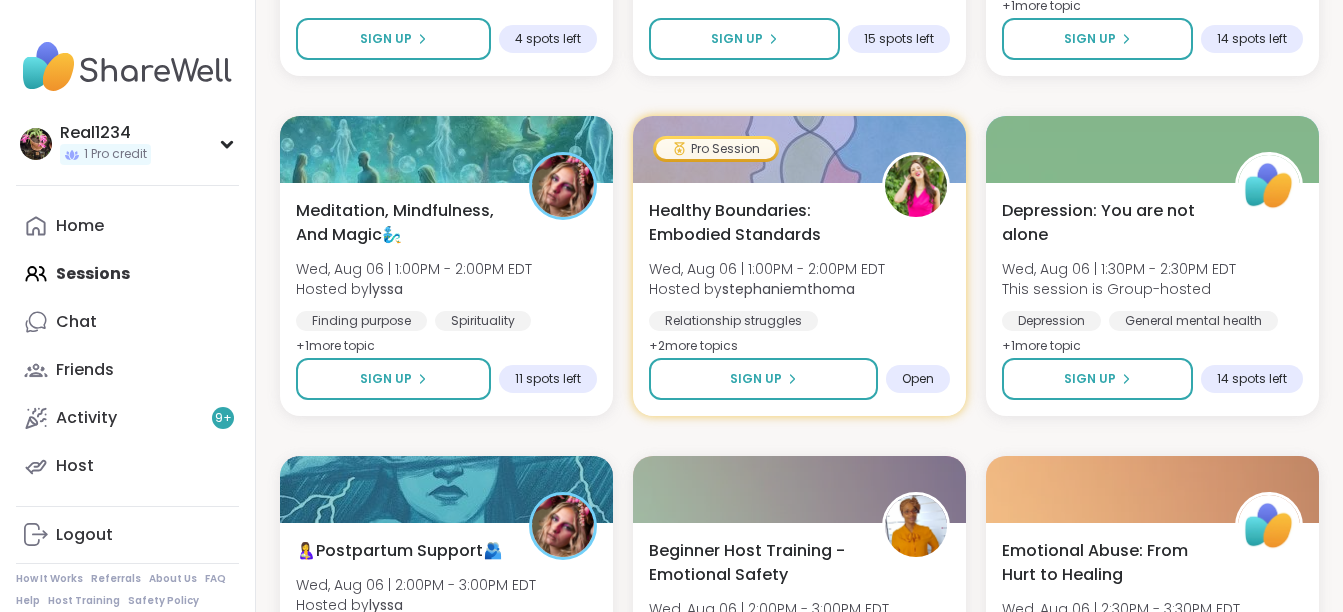 click on "Real1234 1 Pro credit Real1234 1 Pro credit Profile Membership Settings Help Home Sessions Chat Friends Activity 9 + Host Logout How It Works Referrals About Us FAQ Help Host Training Safety Policy Safety Resources Redeem Code Blog 1 Welcome to ShareWell You have   1  available Pro credit   to book a Pro Session. Upcoming Sessions CREATE A SESSION All Sessions Pro Sessions NEW My Sessions 3 Find your next session Search  Filter   Wind Down Body Doubling - Friday Fri, Aug 01 | 9:30PM - 11:00PM EDT Hosted by  QueenOfTheNight Body doubling SESSION LIVE New Host! 🎉 Divorce/Long Term Relationship Fri, Aug 01 | 11:30PM - 1:00AM EDT Hosted by  Winnie182 Going through divorce Divorce recovery + 1  more topic Sign Up 1 spot left ✨αωaкєи ωιтн вєαυтιfυℓ ѕσυℓѕ✨ Sat, Aug 02 | 7:00AM - 8:00AM EDT Hosted by  lyssa Healing Identity Growth 8 hours away! Going Weekend Good Mornings, Goals & Gratitude's  Sat, Aug 02 | 8:00AM - 9:30AM EDT Hosted by  CharityRoss Self-care Mindfulness + 1 Full" at bounding box center [671, -7550] 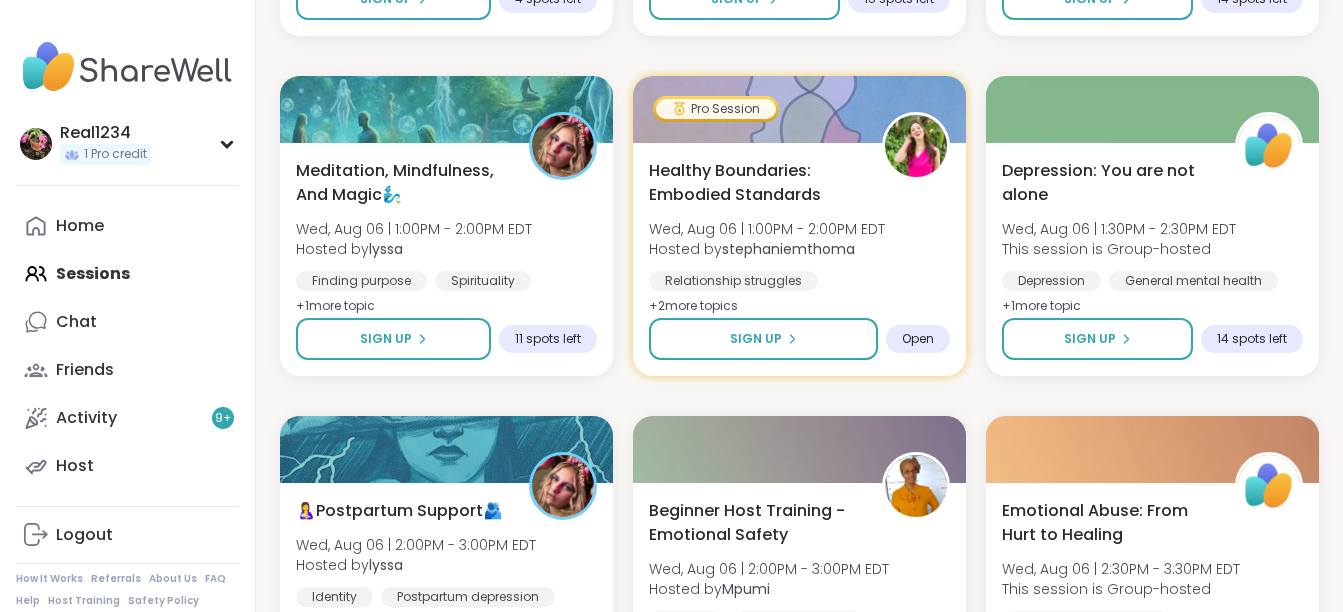 scroll, scrollTop: 16164, scrollLeft: 0, axis: vertical 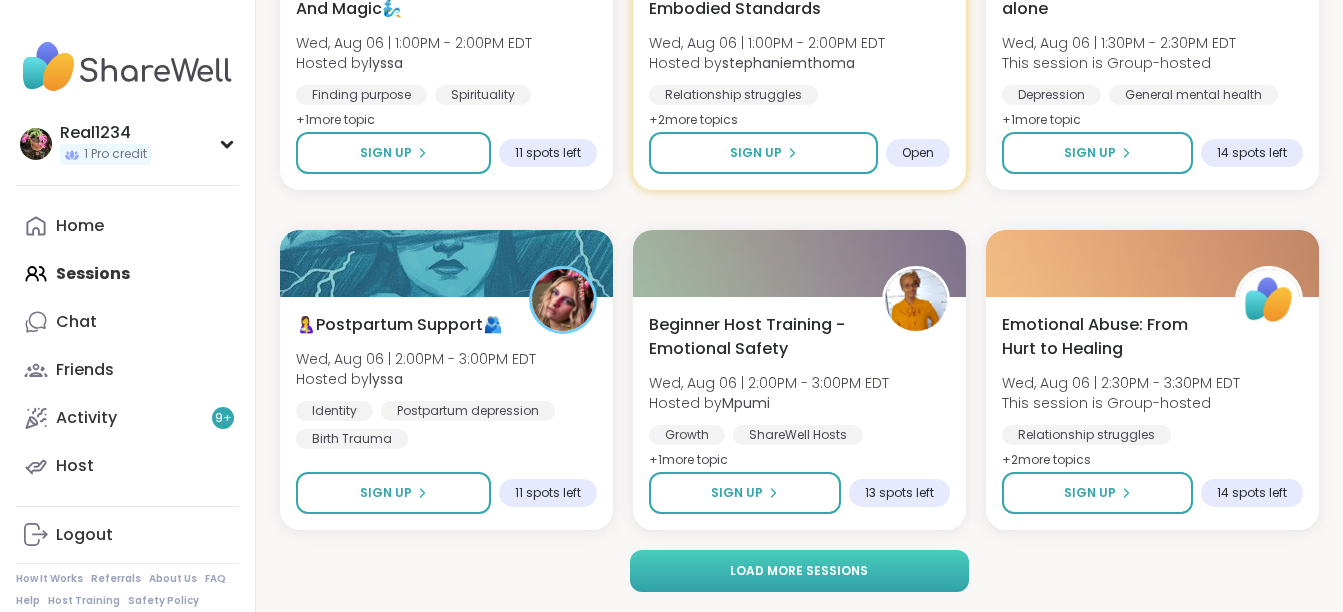click on "Load more sessions" at bounding box center [799, 571] 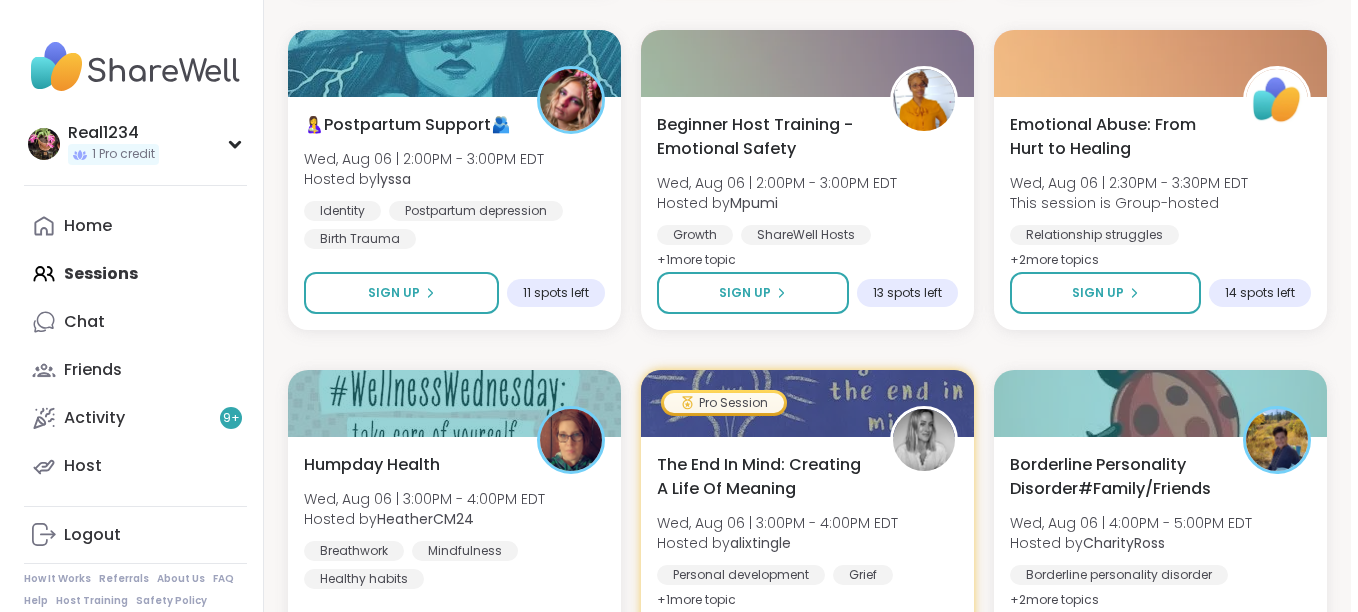 scroll, scrollTop: 16430, scrollLeft: 0, axis: vertical 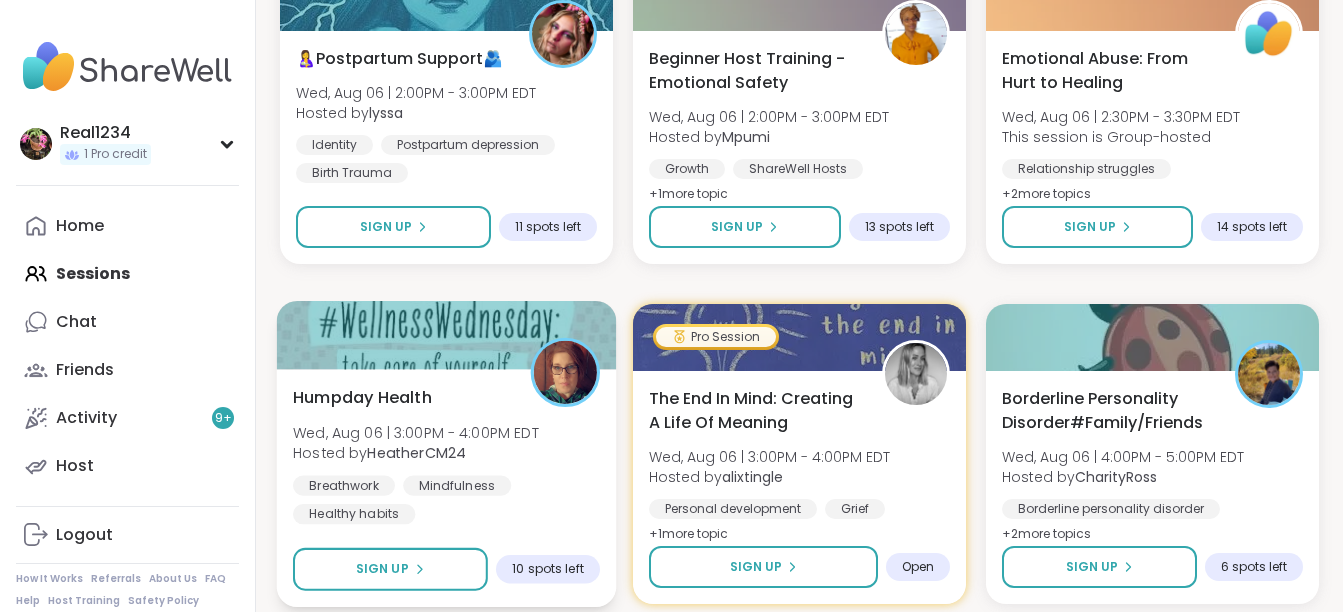 click on "Humpday Health Wed, Aug 06 | 3:00PM - 4:00PM EDT Hosted by  HeatherCM24 Breathwork Mindfulness Healthy habits Sign Up 10 spots left" at bounding box center [447, 488] 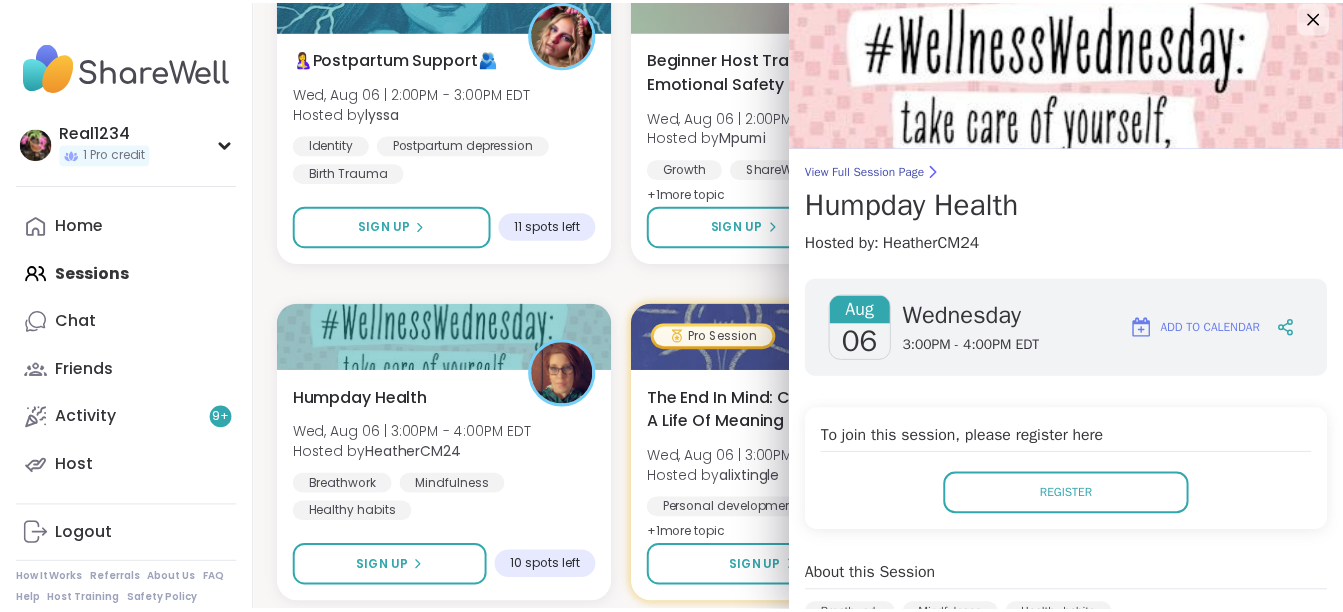 scroll, scrollTop: 0, scrollLeft: 0, axis: both 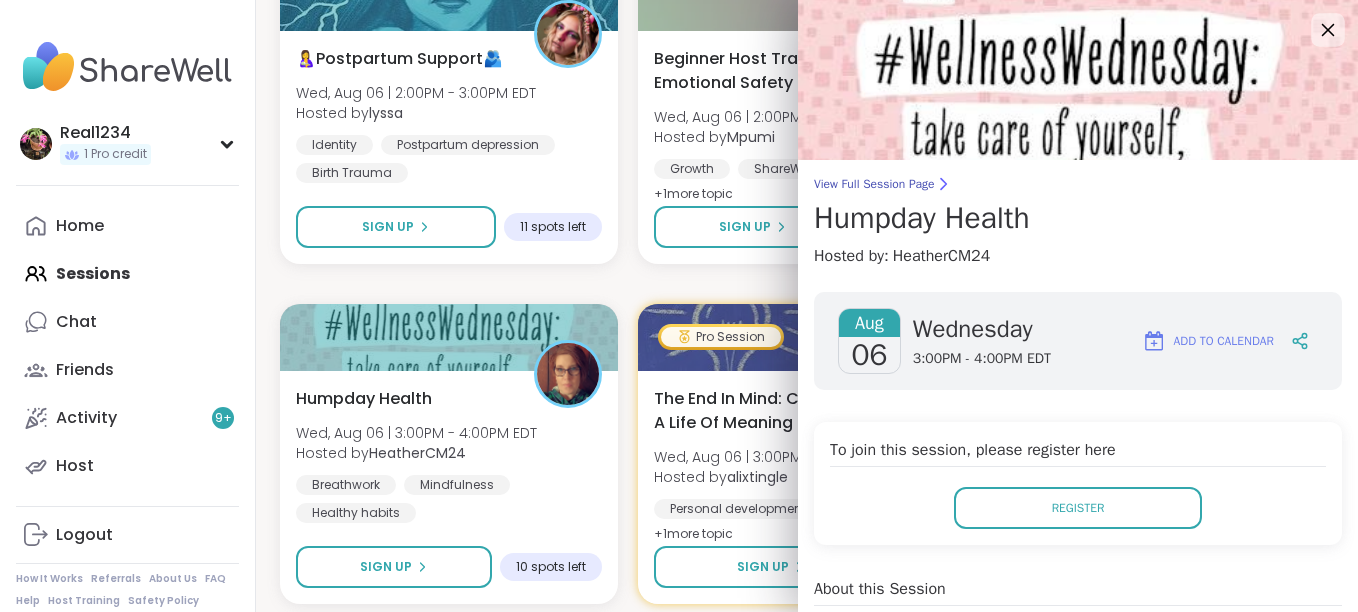 click 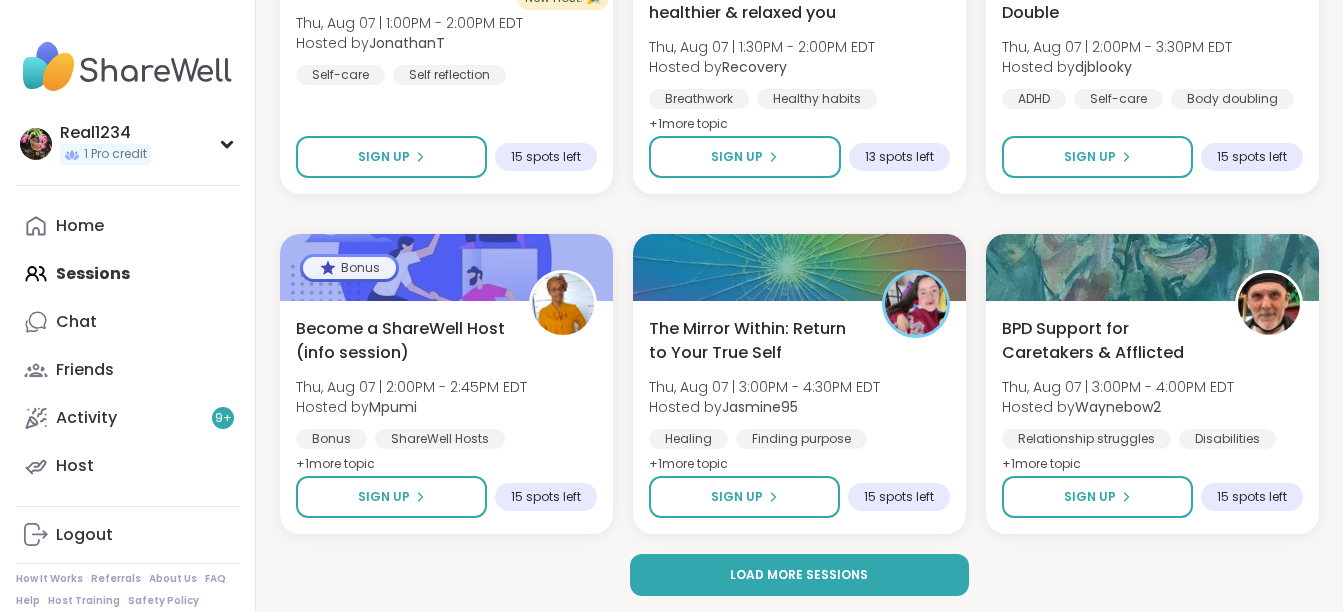 scroll, scrollTop: 20244, scrollLeft: 0, axis: vertical 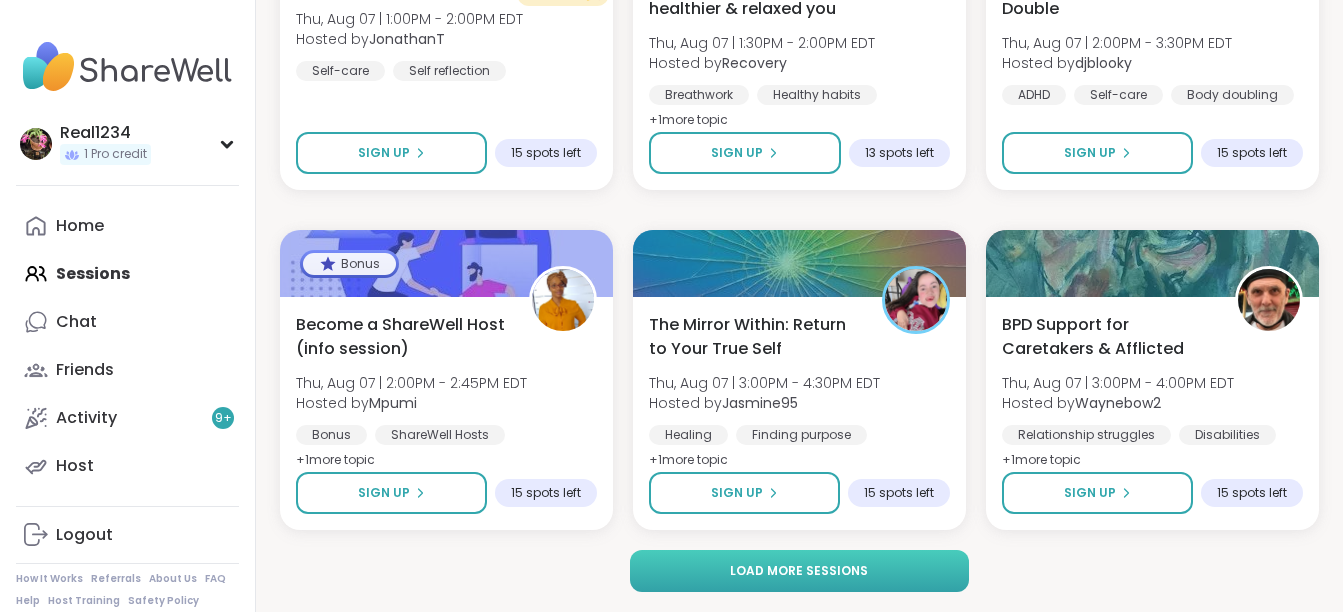 click on "Load more sessions" at bounding box center (799, 571) 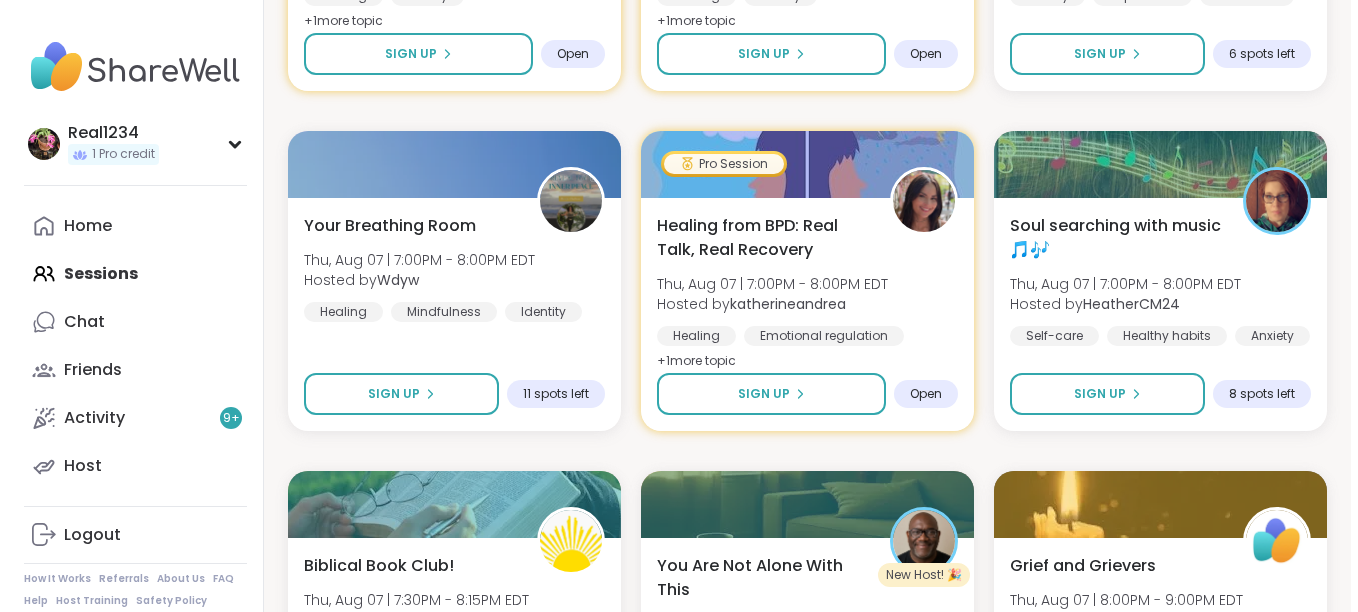 scroll, scrollTop: 22083, scrollLeft: 0, axis: vertical 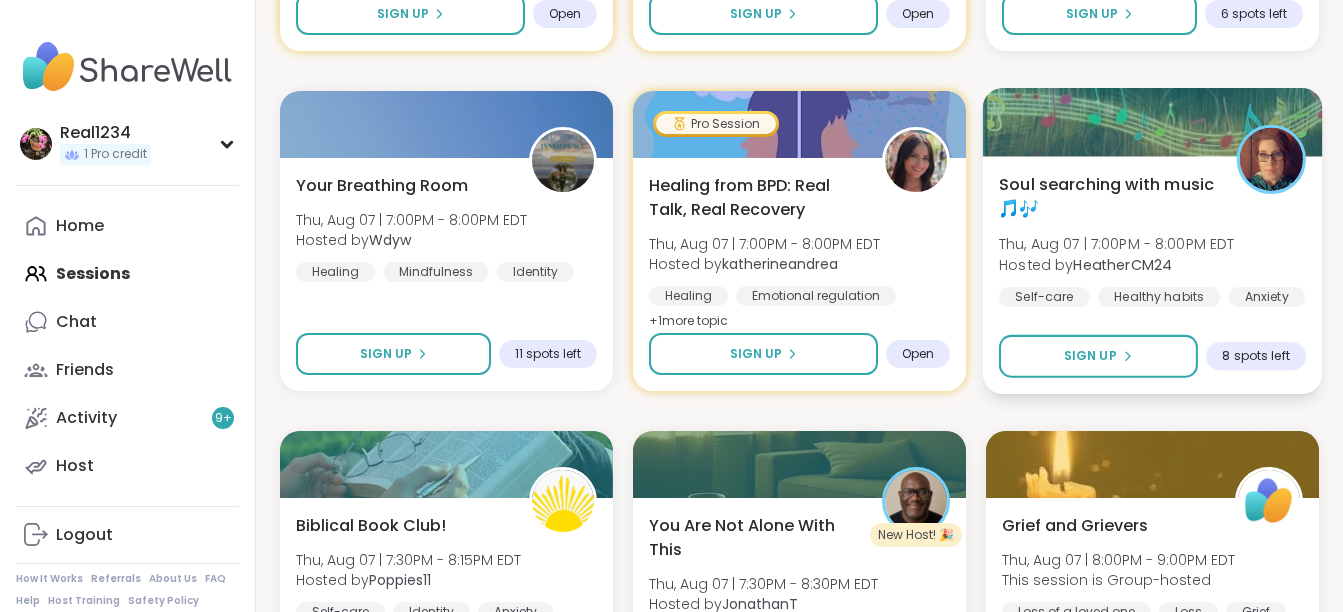 click on "Soul searching with music  🎵🎶 Thu, Aug 07 | 7:00PM - 8:00PM EDT Hosted by  HeatherCM24 Self-care Healthy habits Anxiety" at bounding box center [1152, 239] 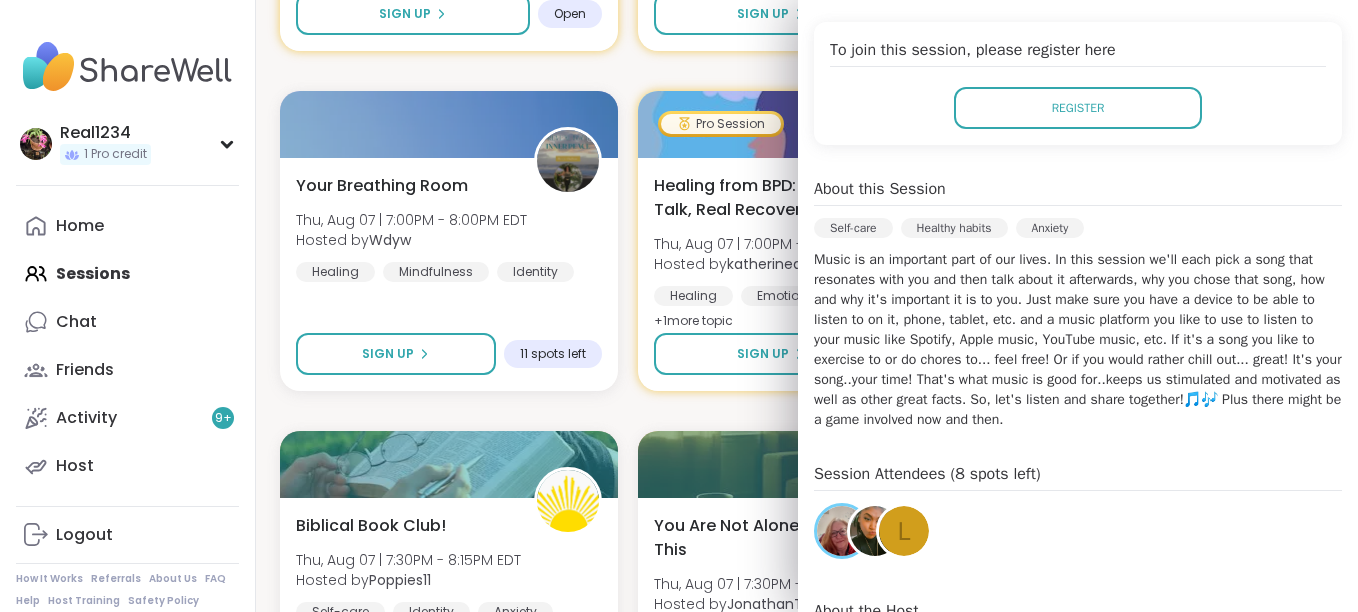 scroll, scrollTop: 440, scrollLeft: 0, axis: vertical 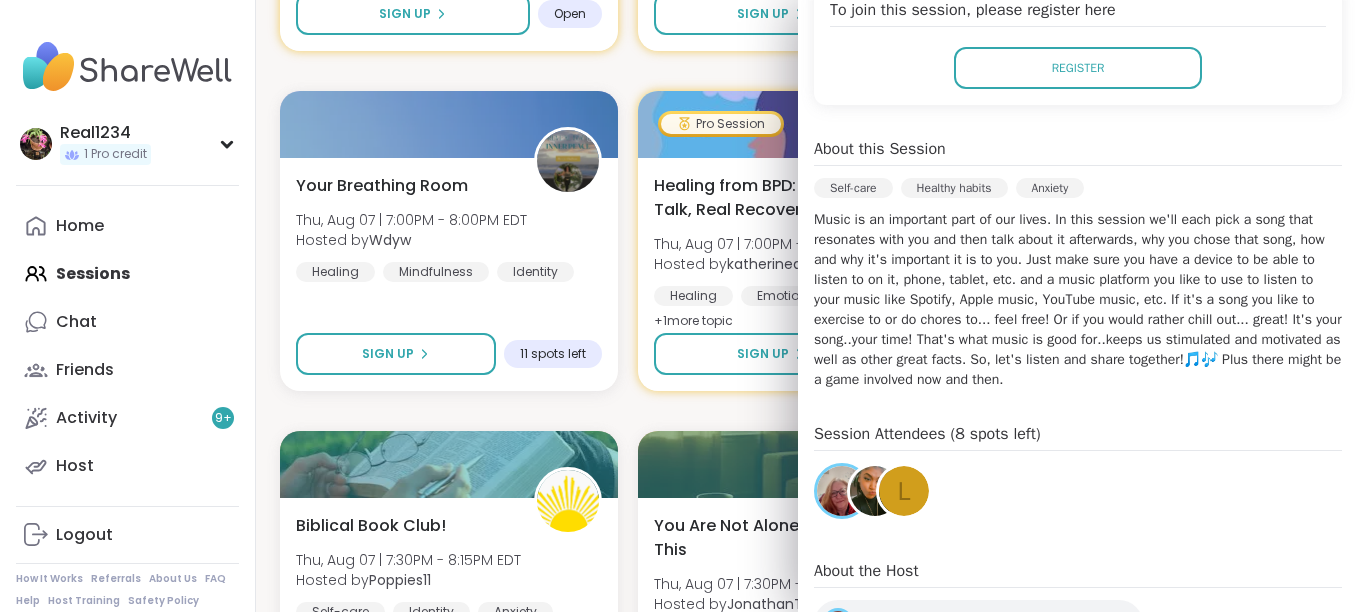 click on "L" at bounding box center [904, 491] 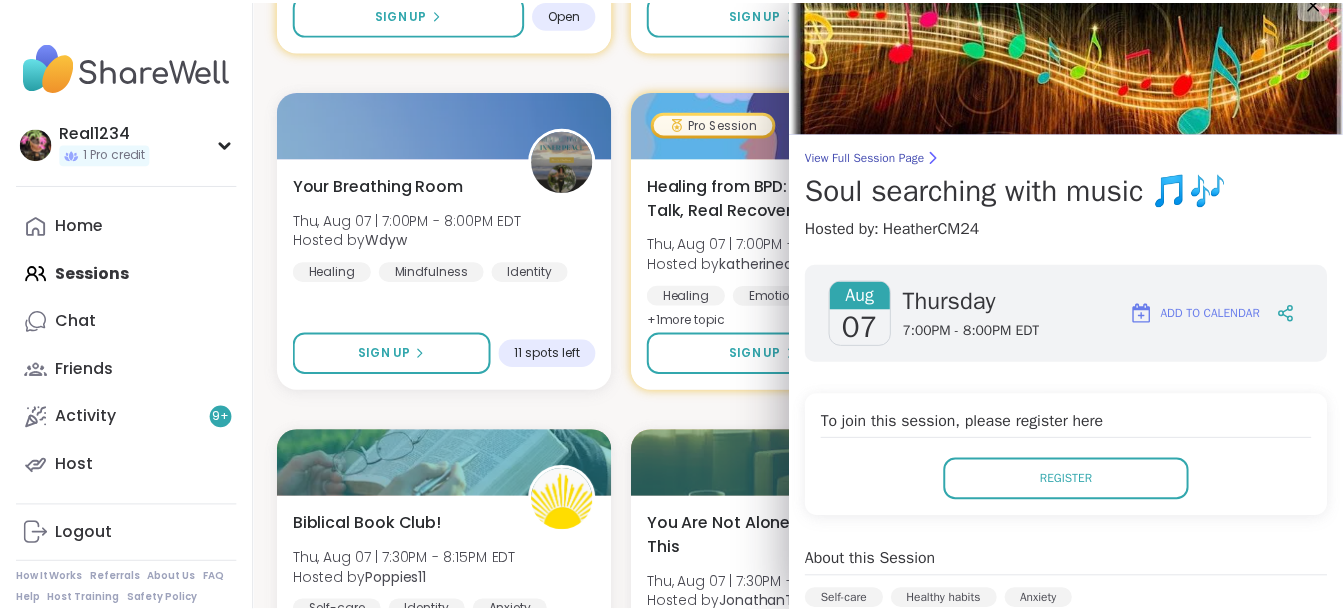 scroll, scrollTop: 0, scrollLeft: 0, axis: both 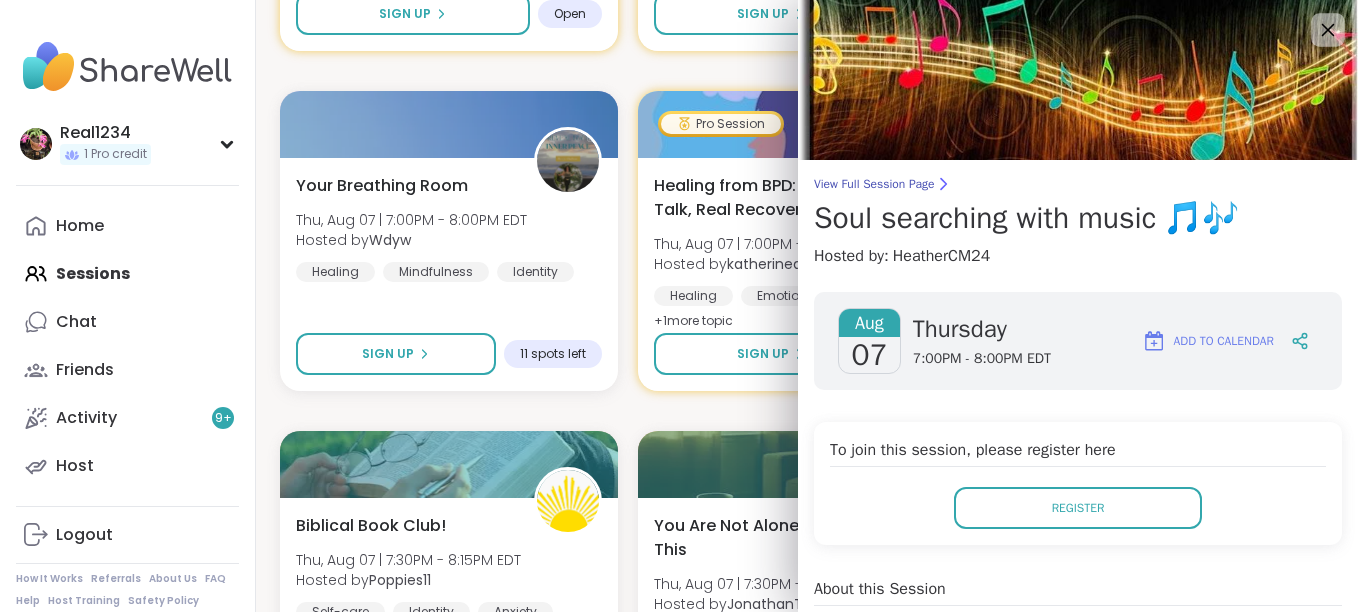 click 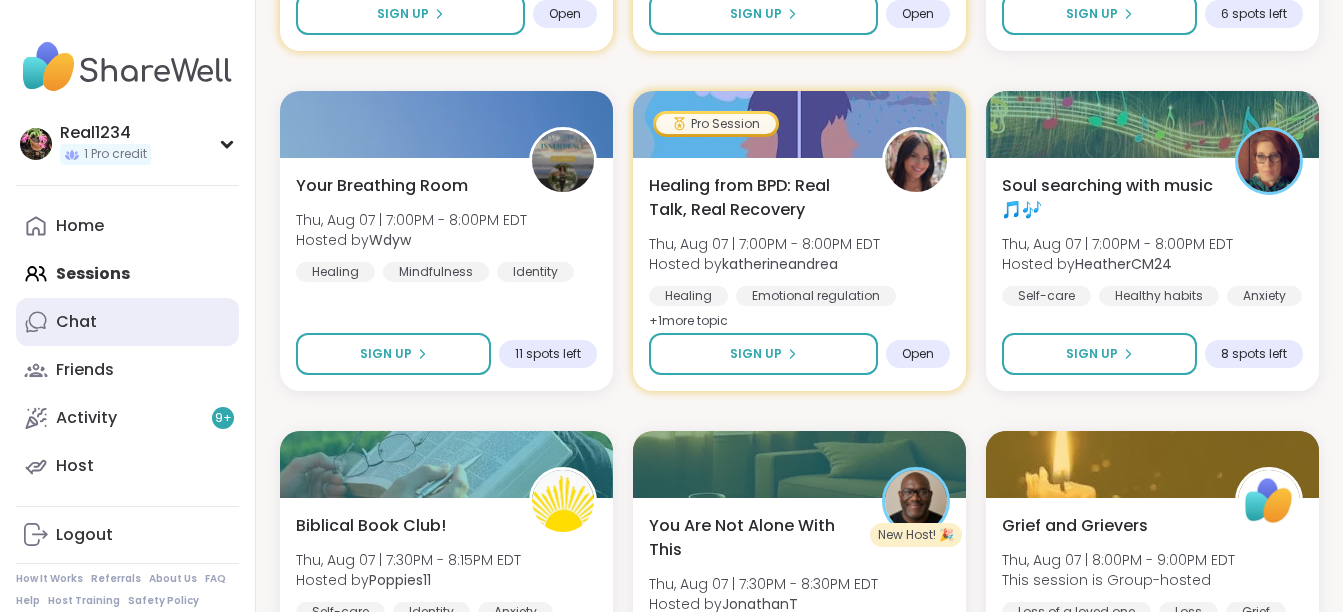 click on "Chat" at bounding box center (127, 322) 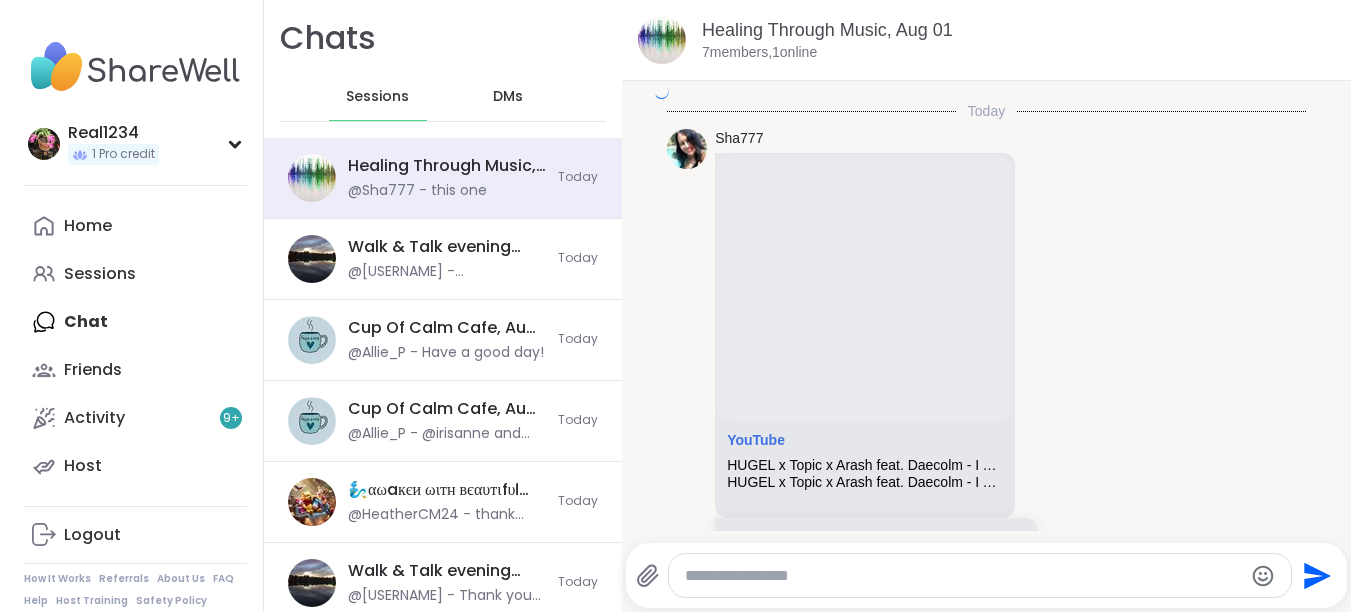 scroll, scrollTop: 0, scrollLeft: 0, axis: both 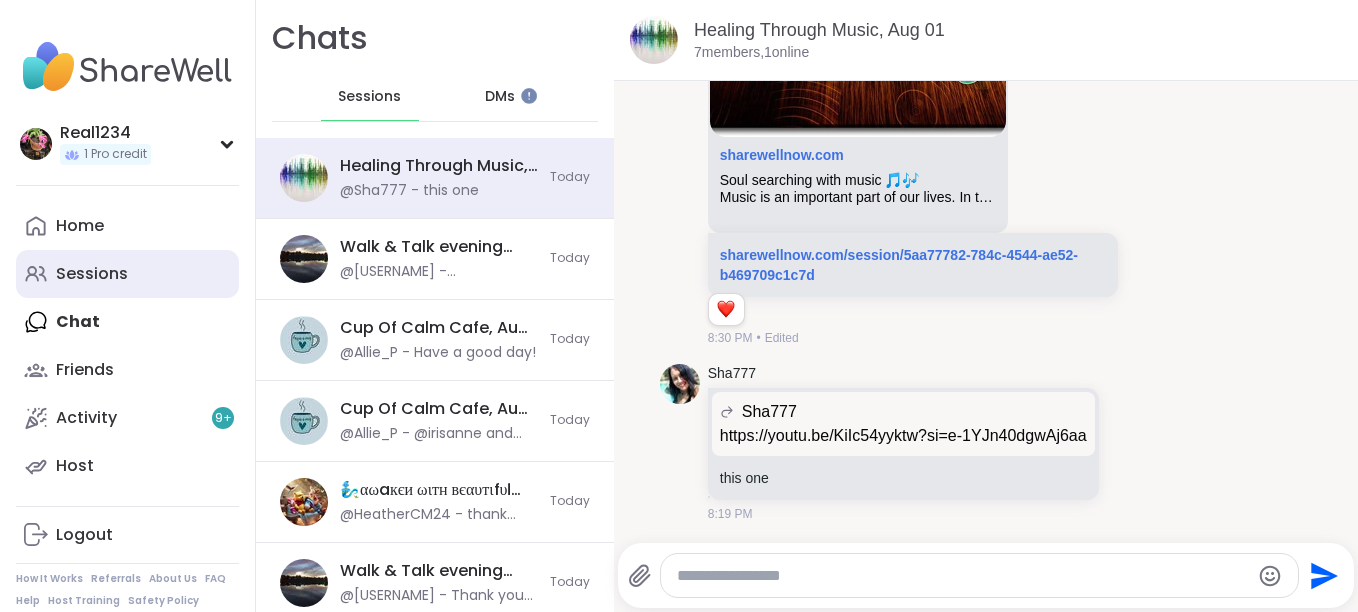 click on "Sessions" at bounding box center (92, 274) 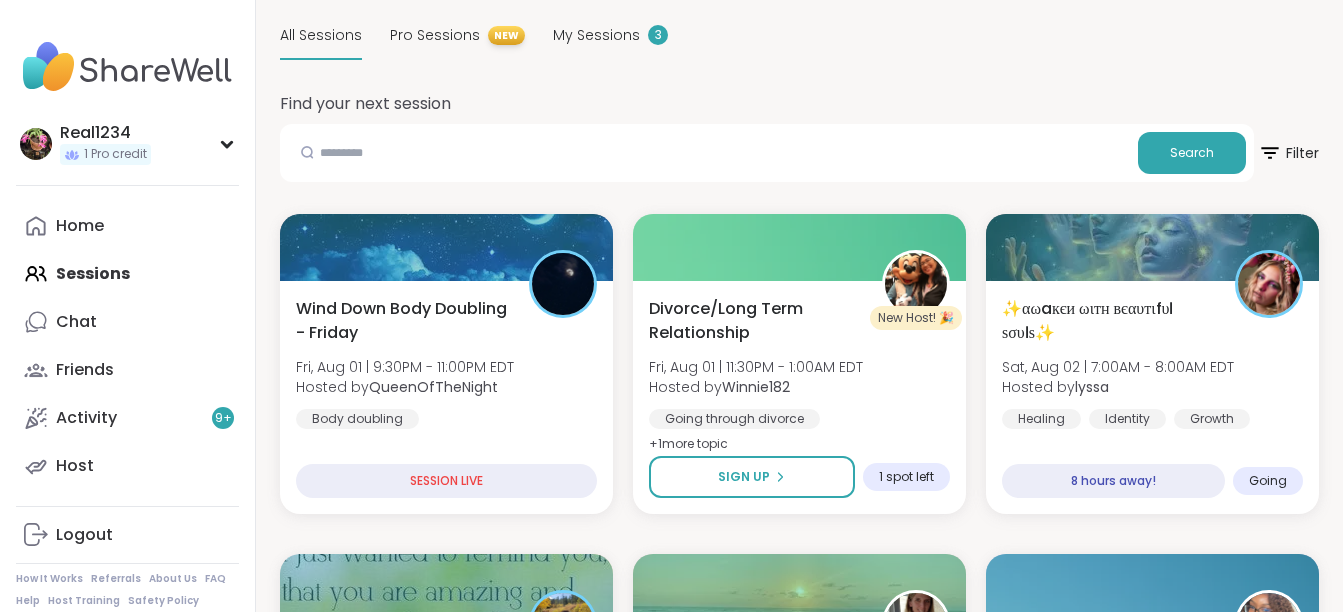 scroll, scrollTop: 280, scrollLeft: 0, axis: vertical 